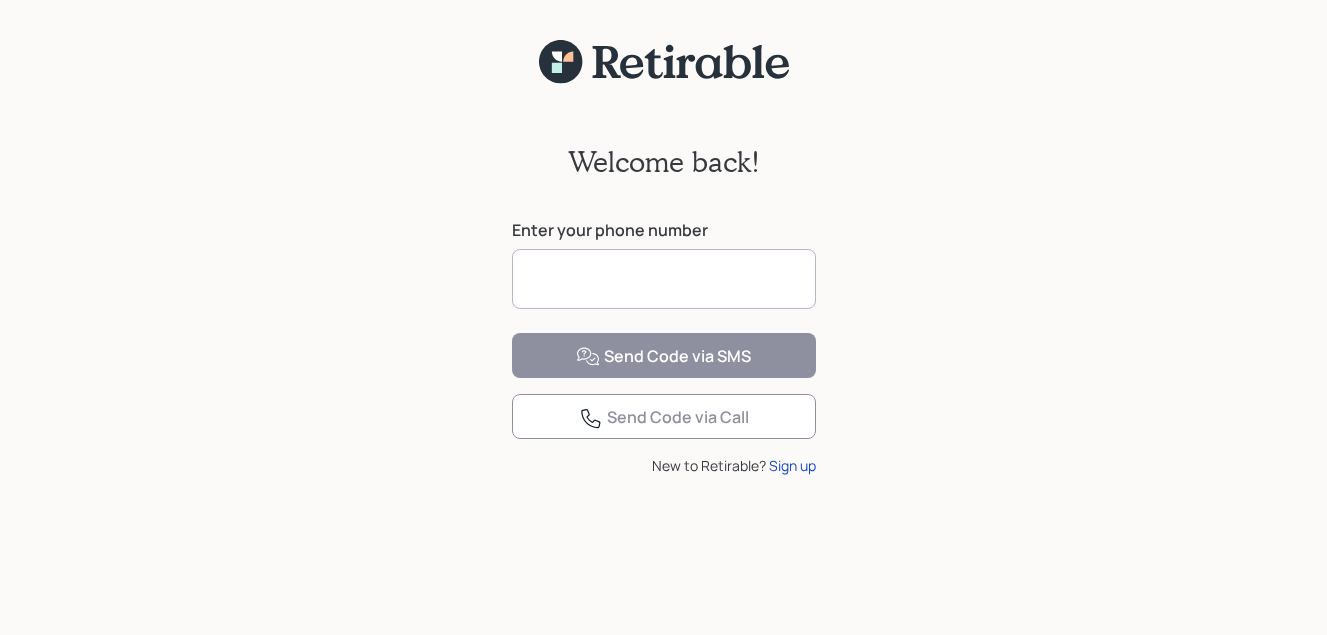 scroll, scrollTop: 0, scrollLeft: 0, axis: both 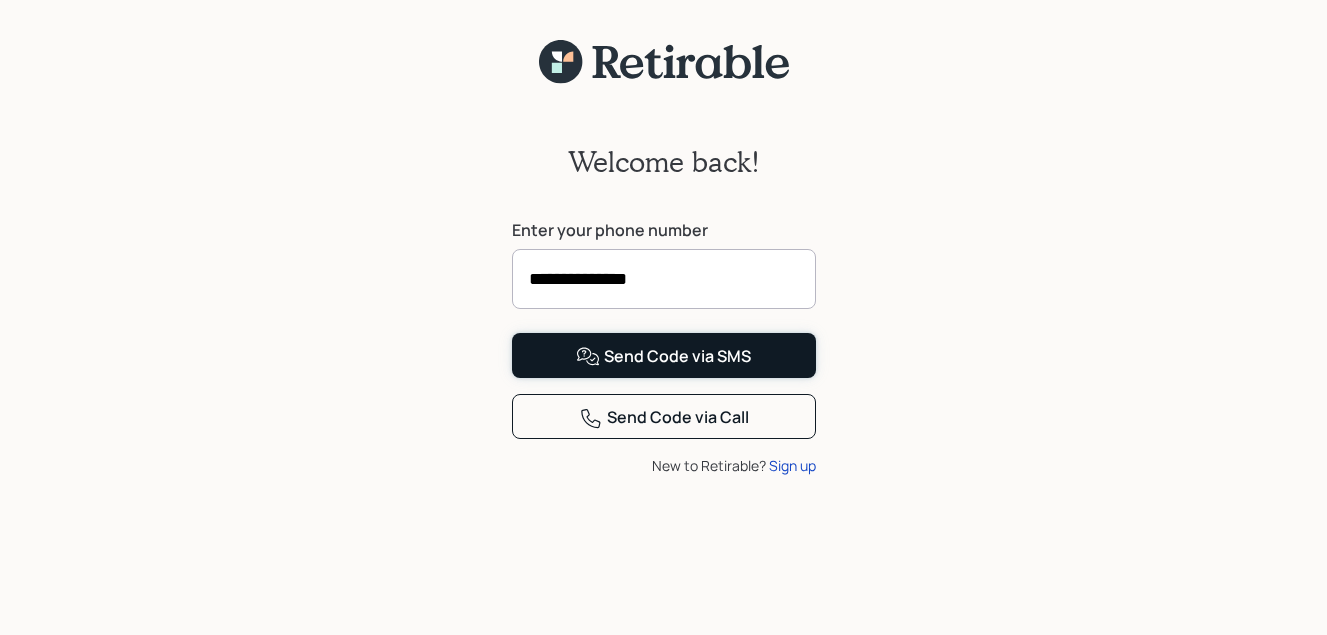 click on "Send Code via SMS" at bounding box center (663, 357) 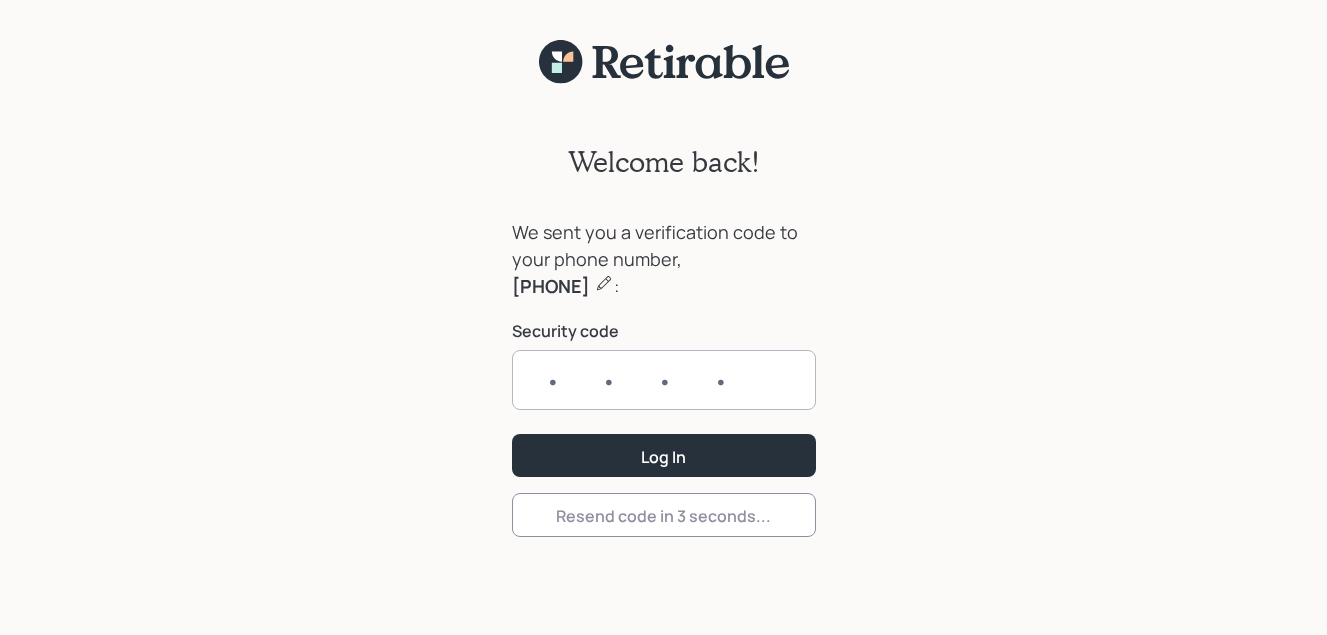 click at bounding box center [664, 380] 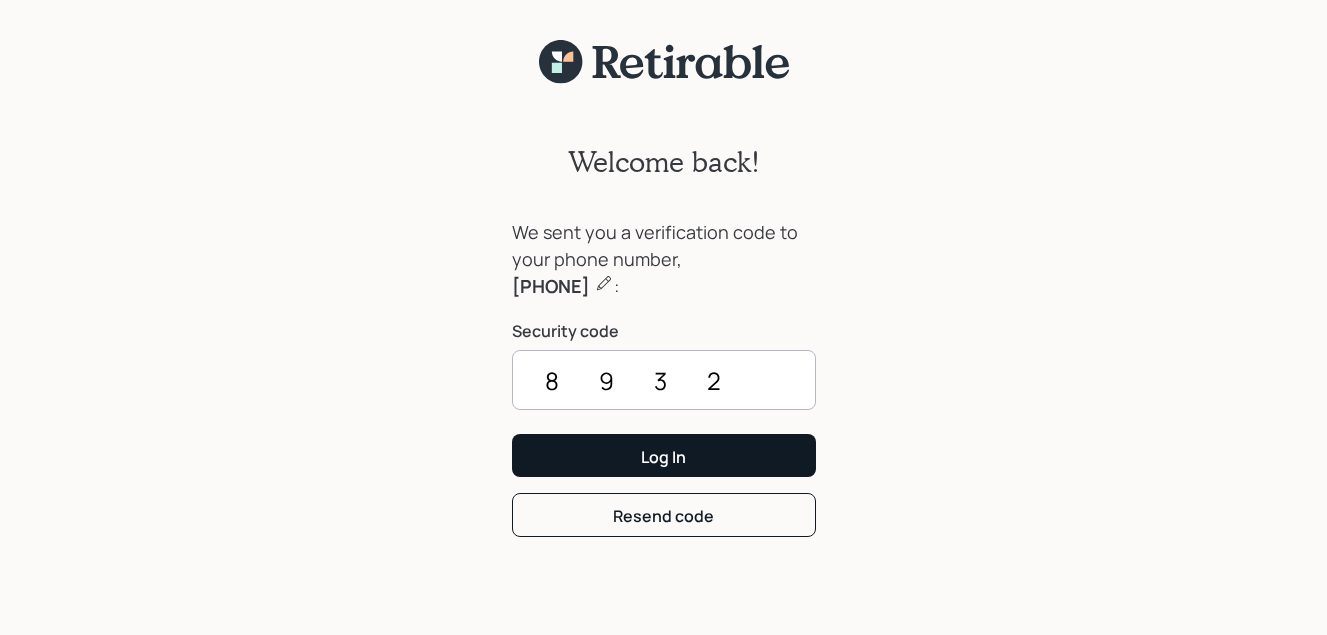type on "8932" 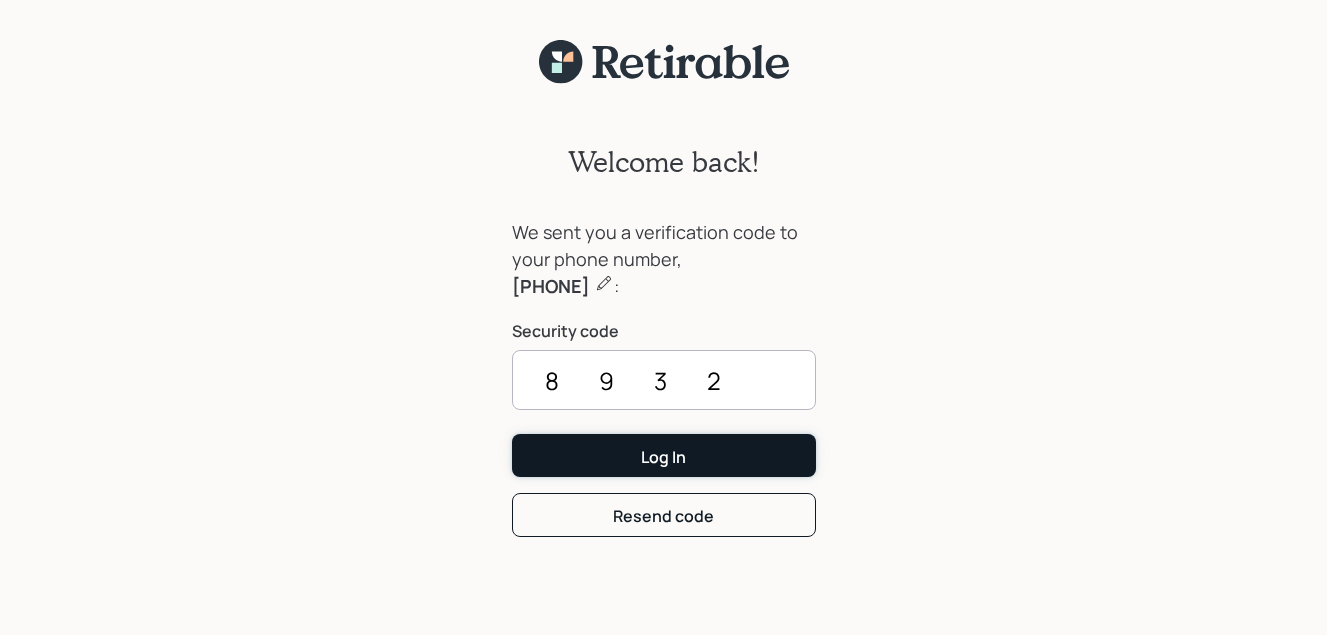 click on "Log In" at bounding box center (663, 457) 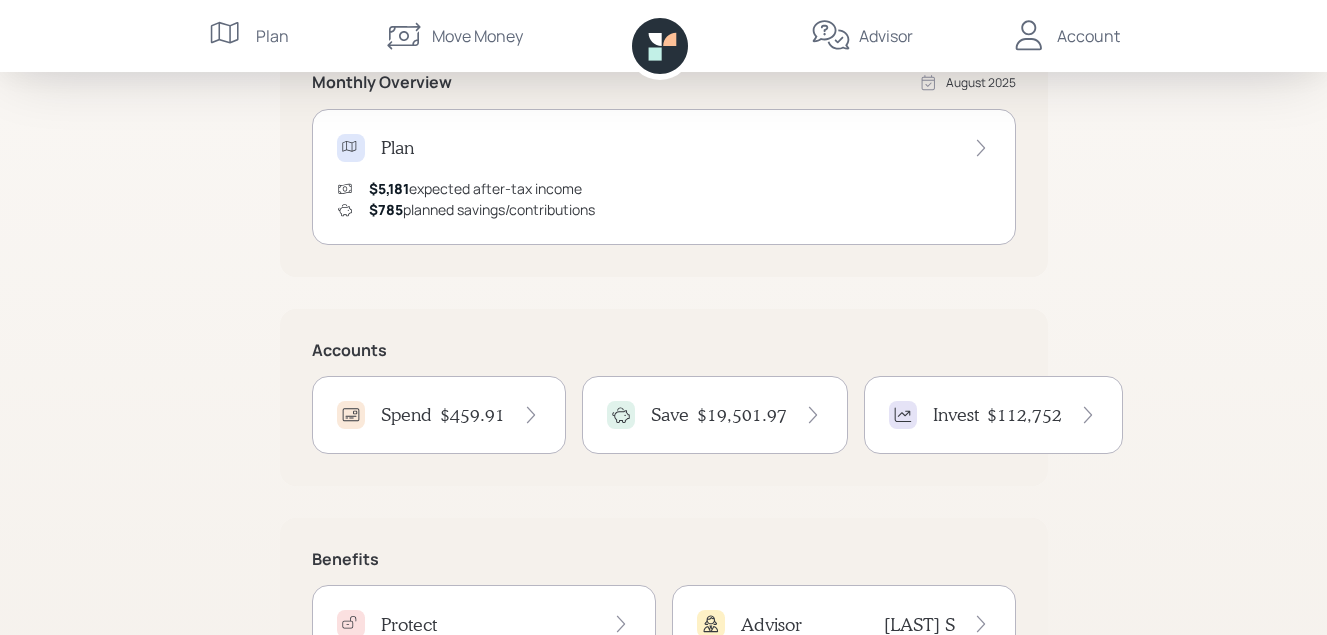 scroll, scrollTop: 500, scrollLeft: 0, axis: vertical 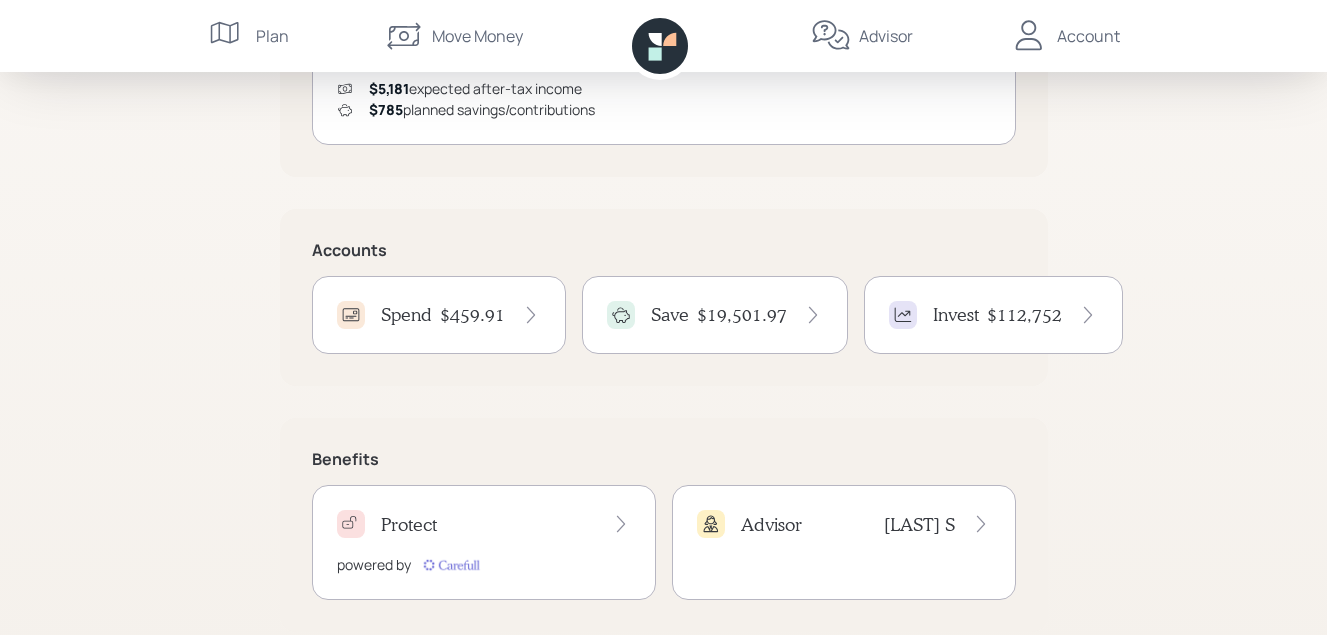 click on "$459.91" at bounding box center (472, 315) 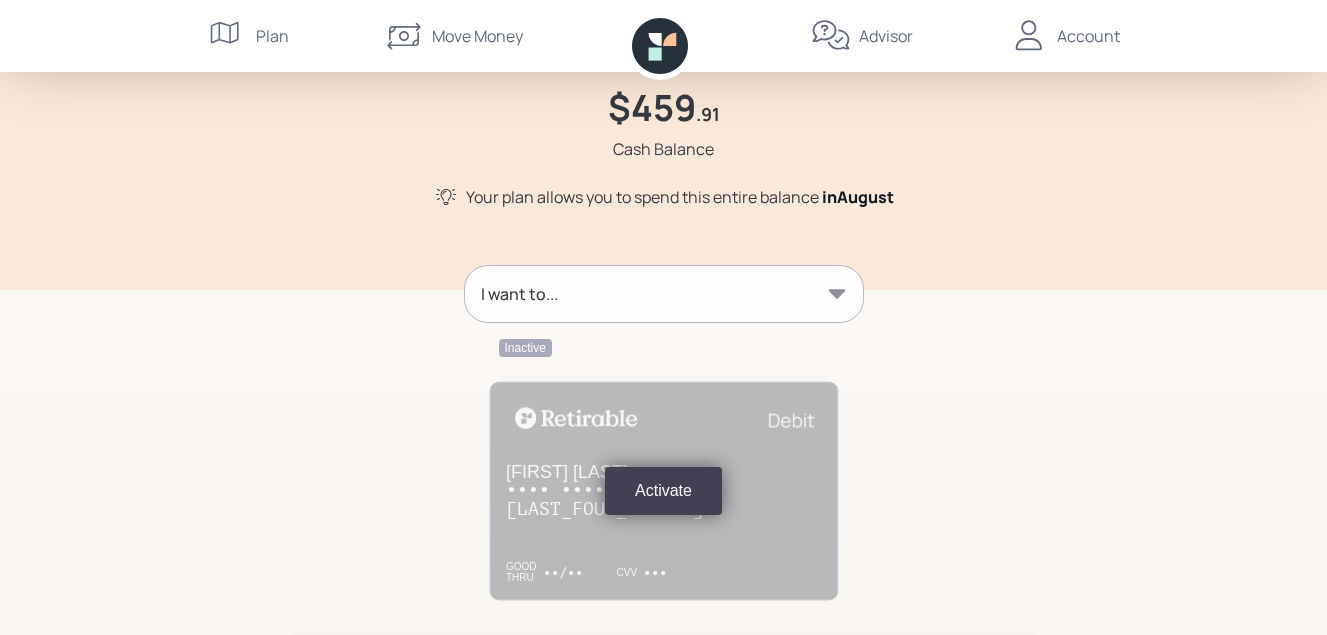 scroll, scrollTop: 37, scrollLeft: 0, axis: vertical 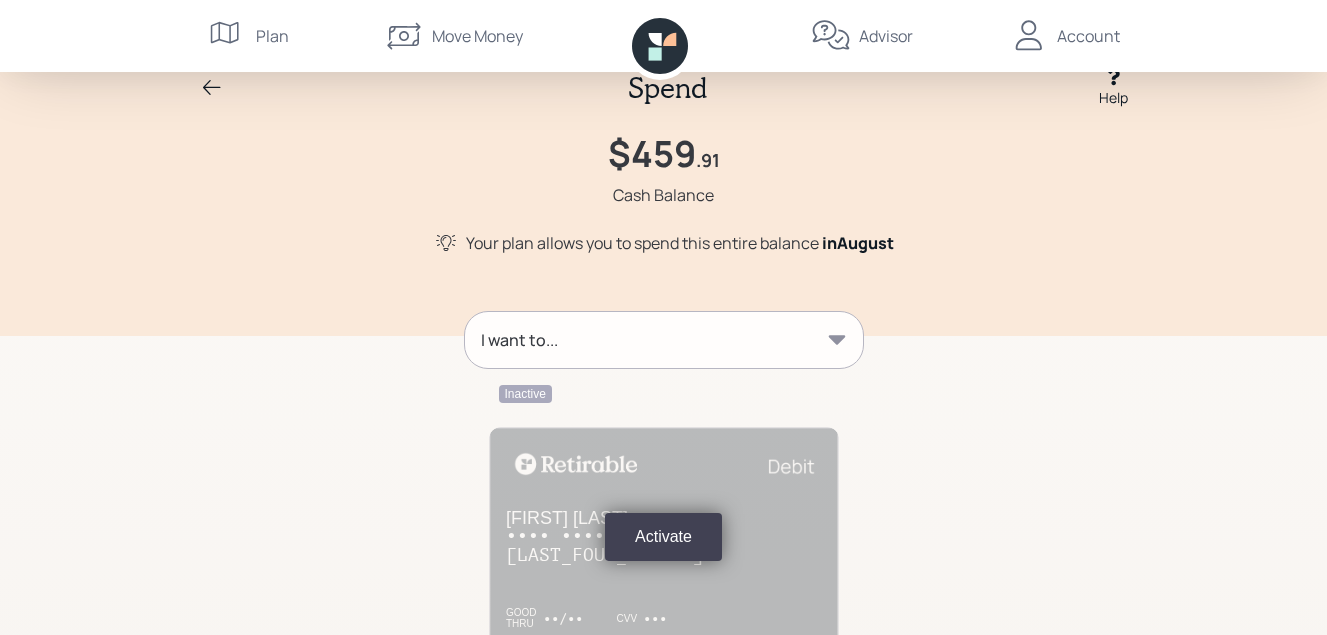click on "Move Money" at bounding box center [477, 36] 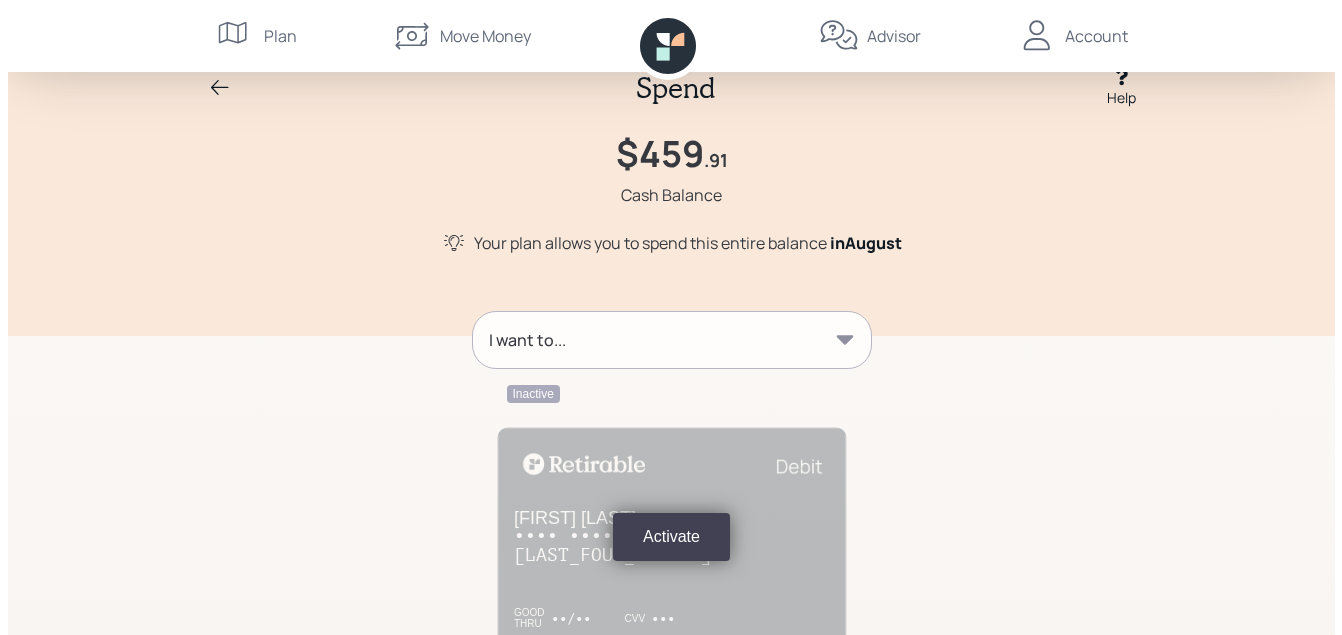 scroll, scrollTop: 0, scrollLeft: 0, axis: both 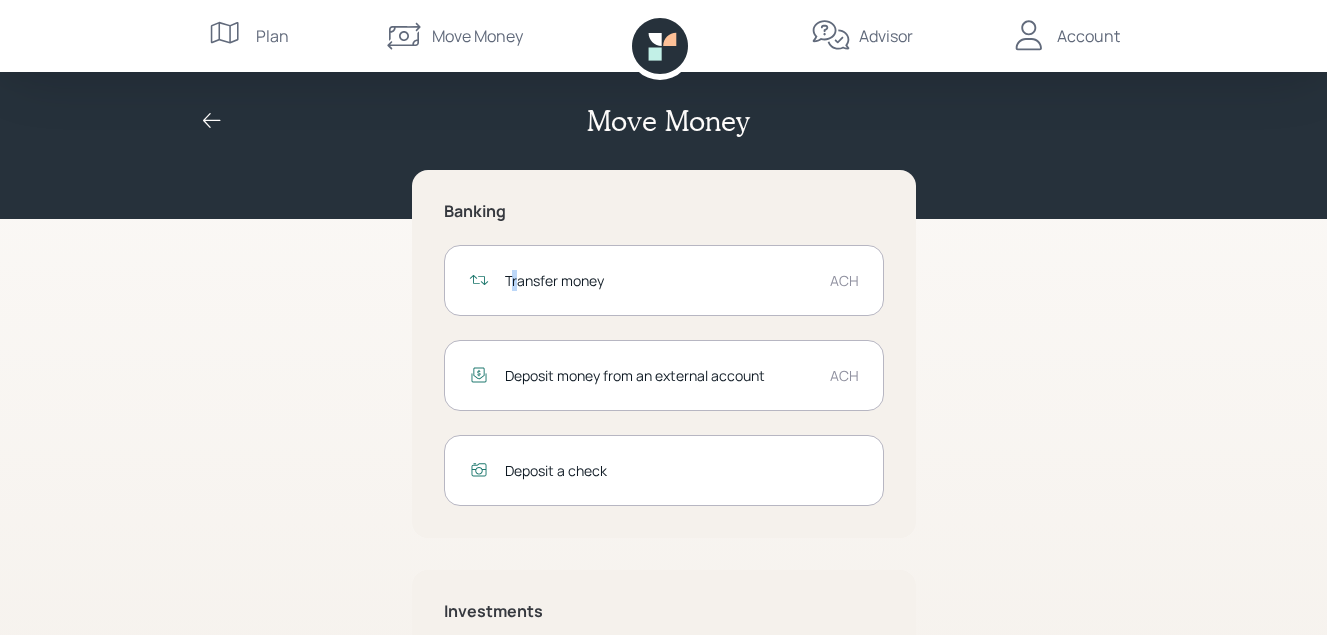 click on "Transfer money" at bounding box center (659, 280) 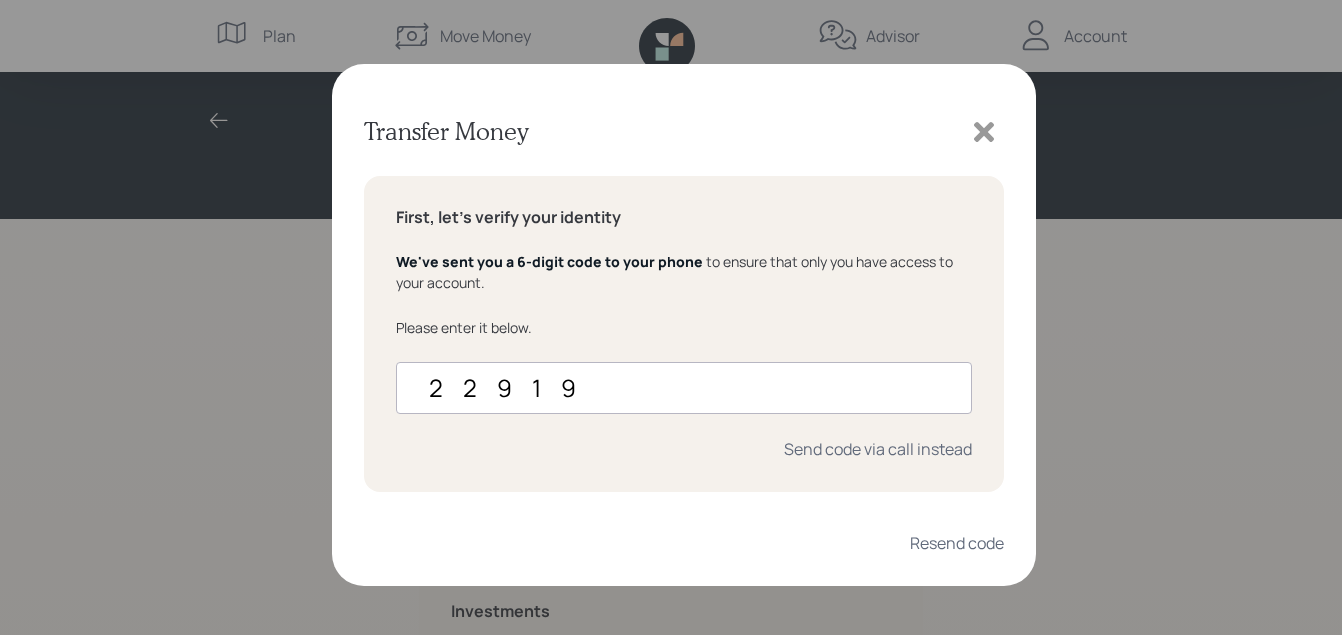 type on "229193" 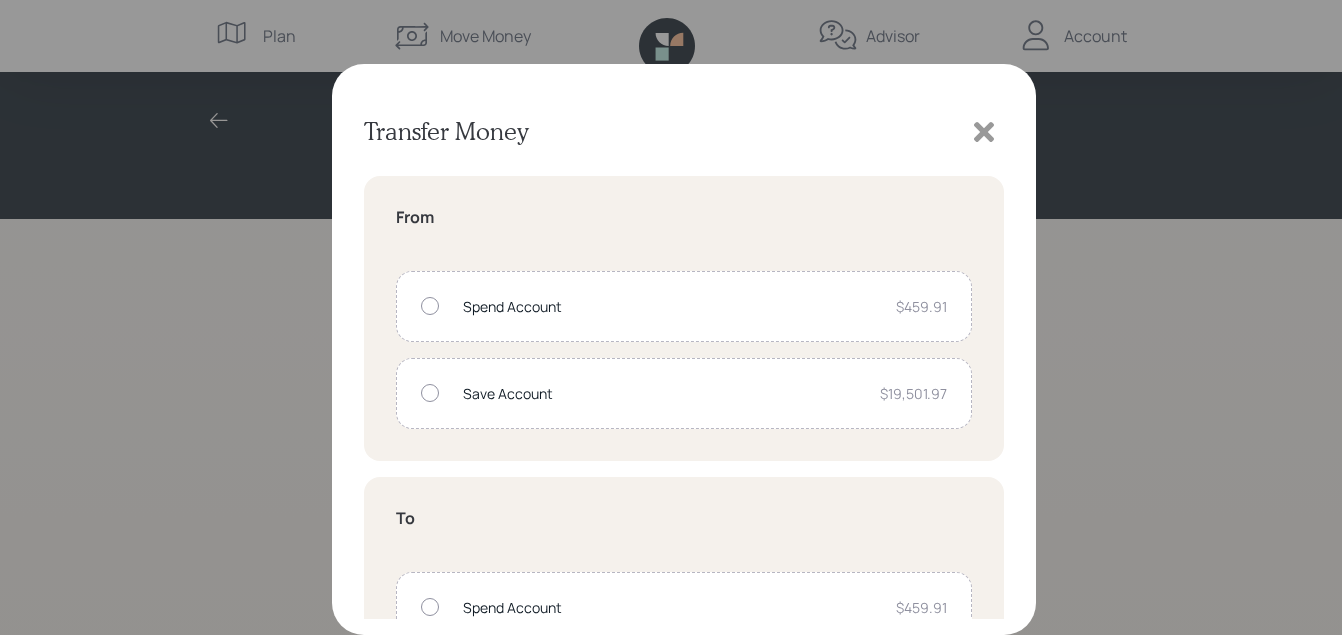 click at bounding box center (430, 393) 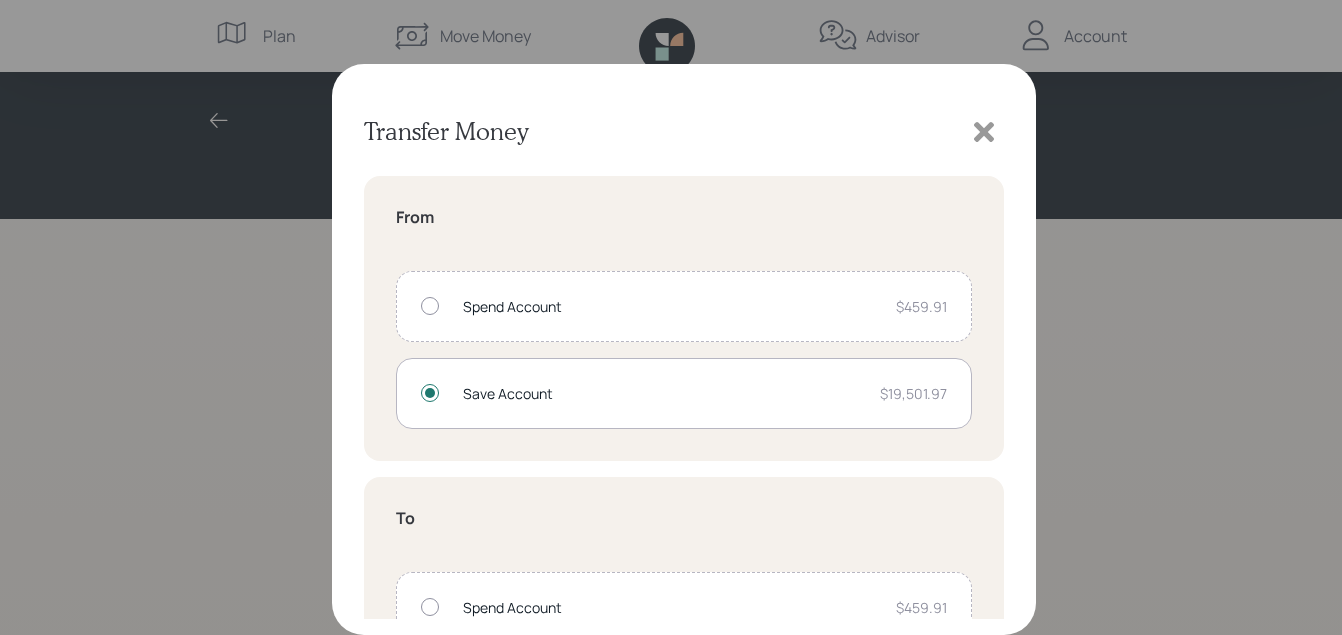 scroll, scrollTop: 100, scrollLeft: 0, axis: vertical 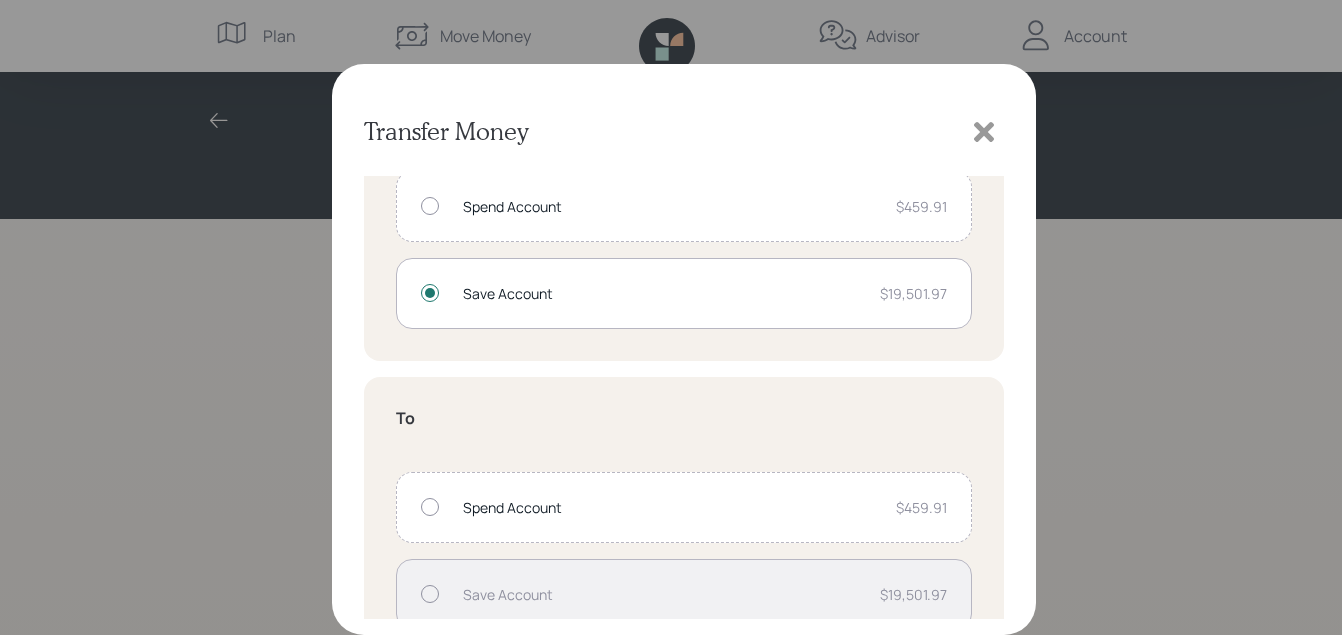 click at bounding box center (430, 507) 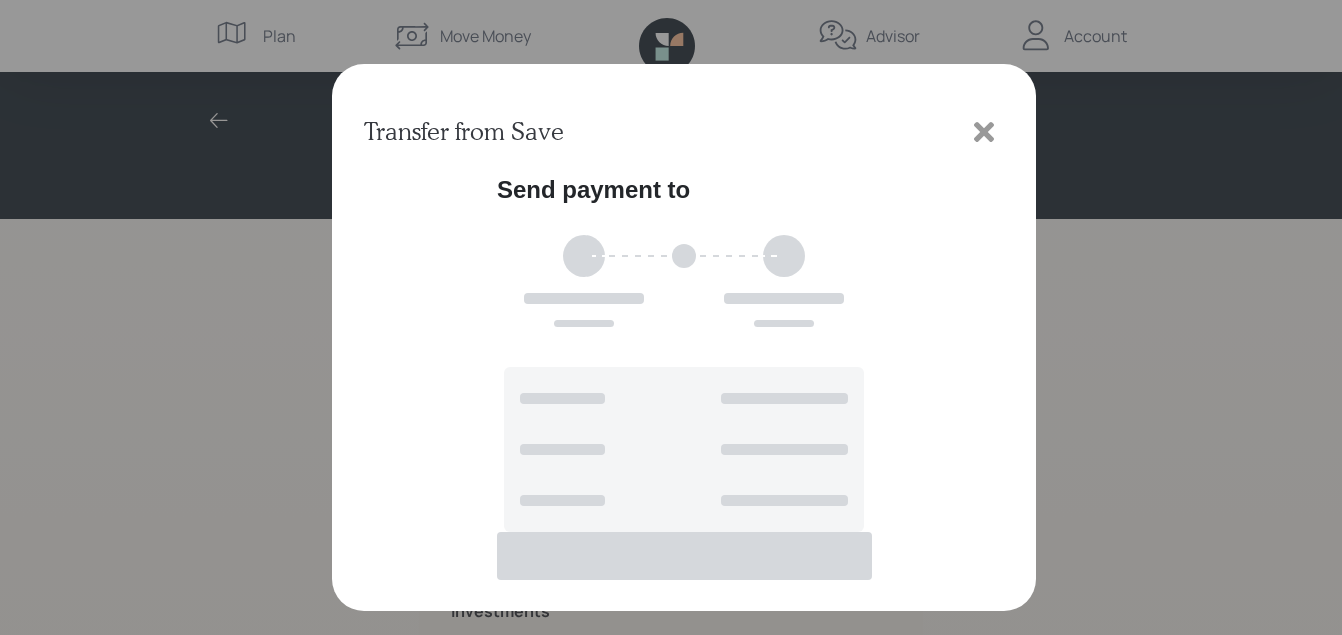 scroll, scrollTop: 0, scrollLeft: 0, axis: both 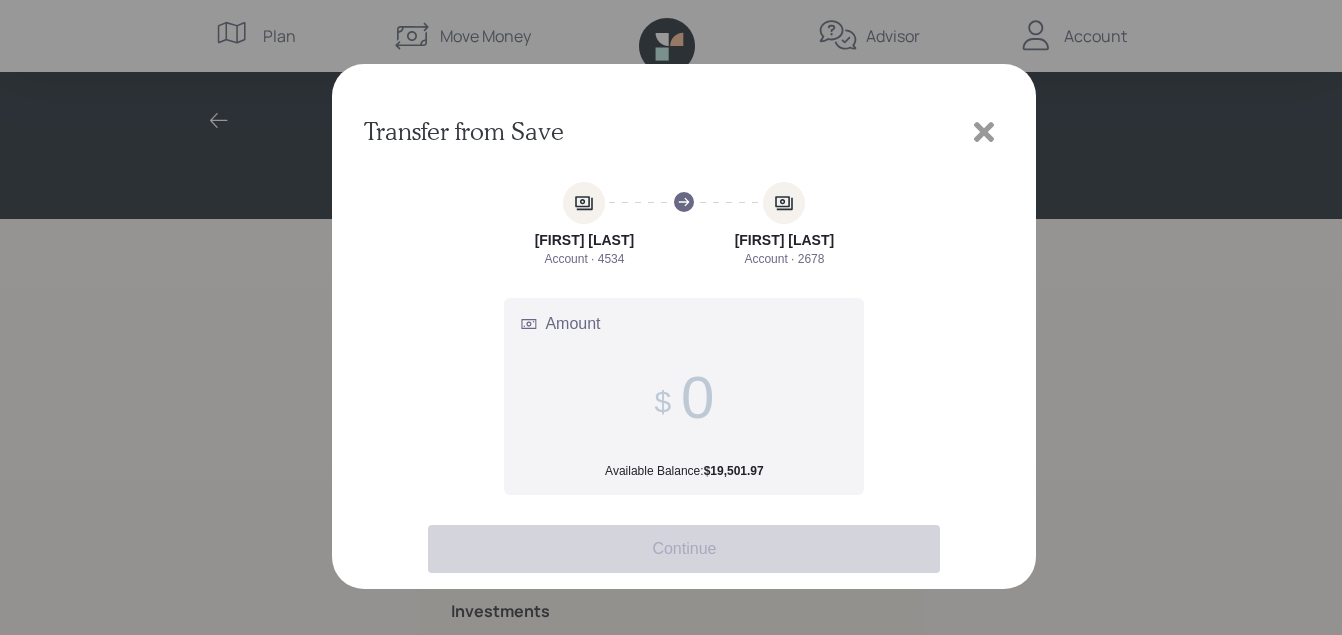 click on "Amount Available Balance:  $19,501.97" at bounding box center [697, 397] 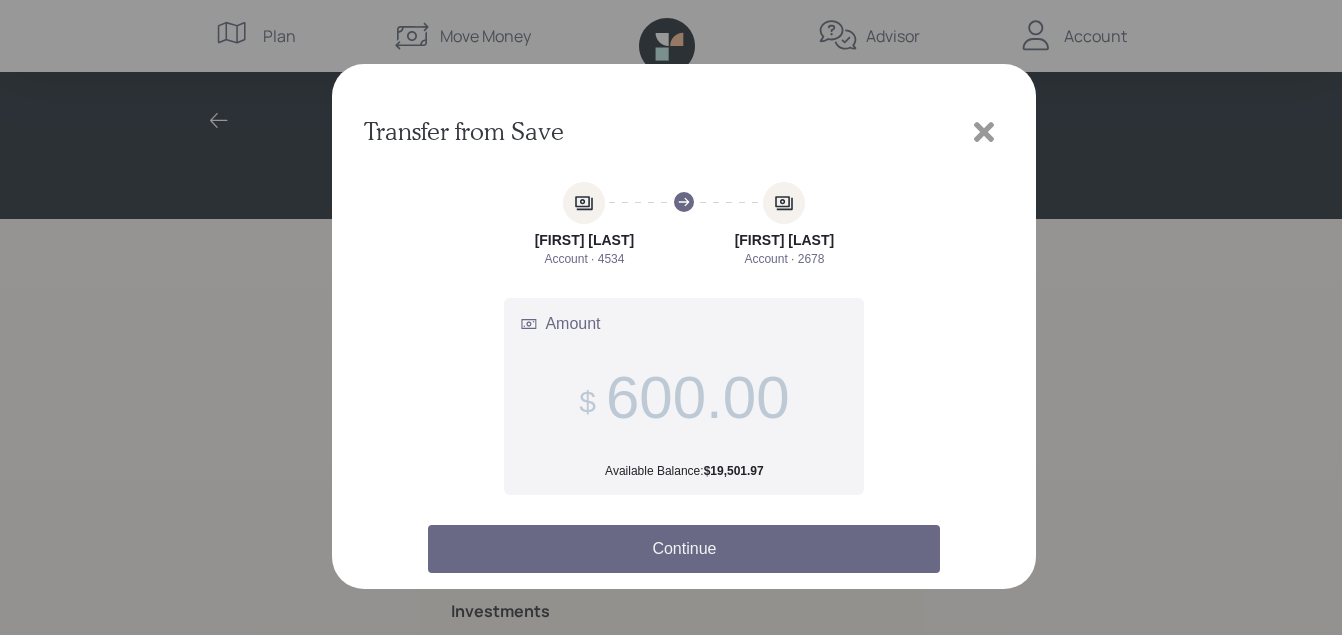 type on "600.00" 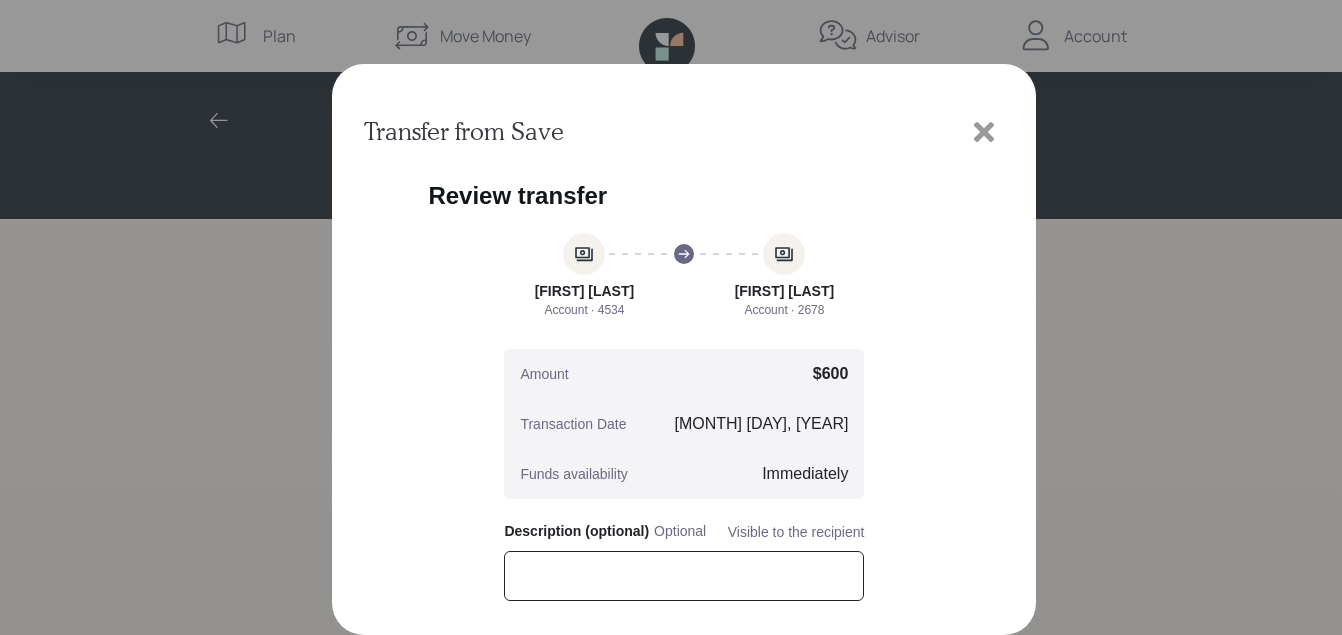 click at bounding box center (684, 576) 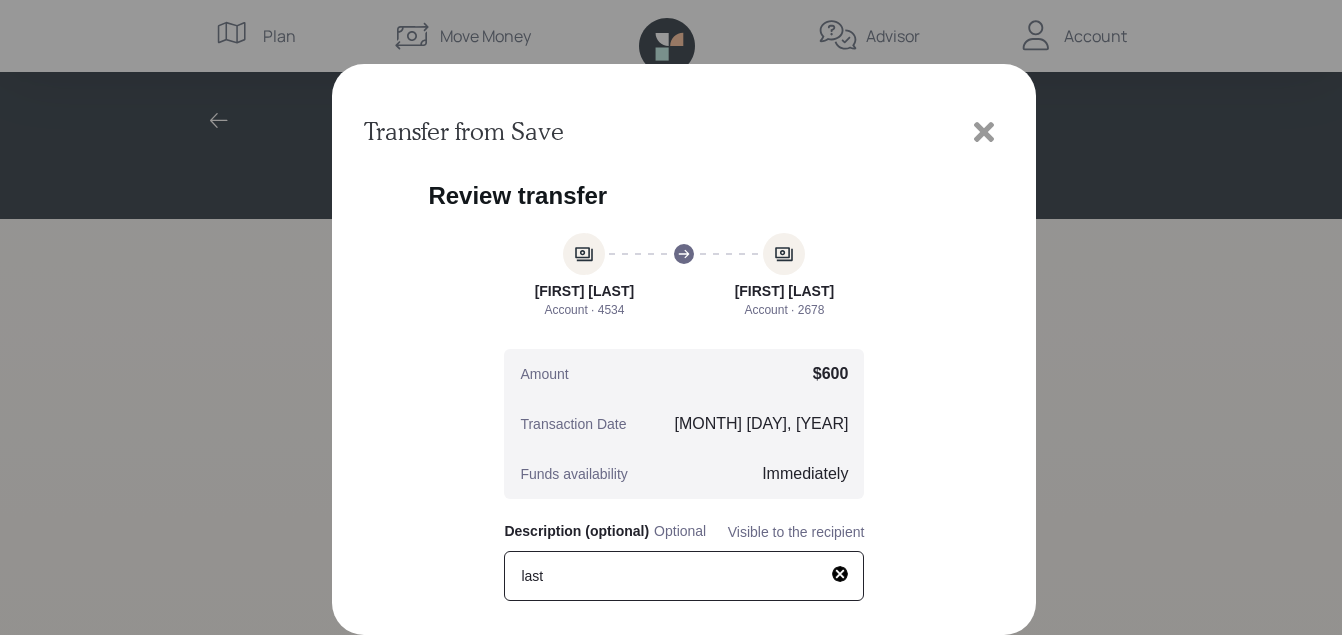click on "last" at bounding box center (684, 576) 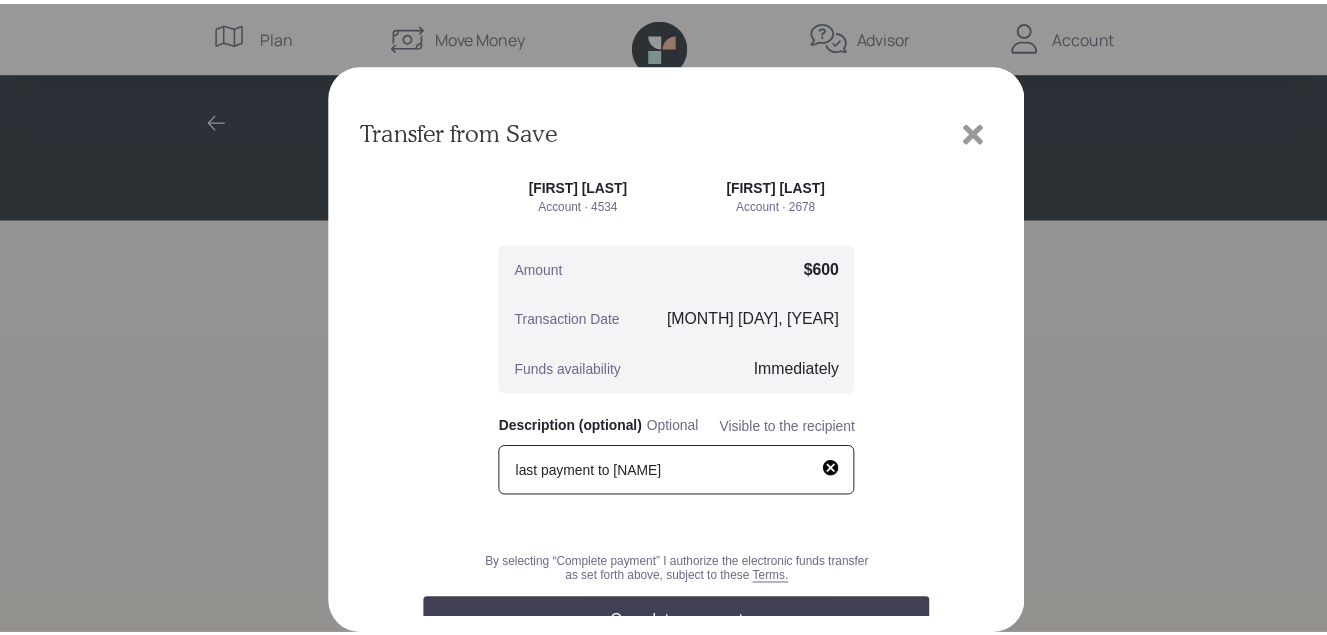 scroll, scrollTop: 195, scrollLeft: 0, axis: vertical 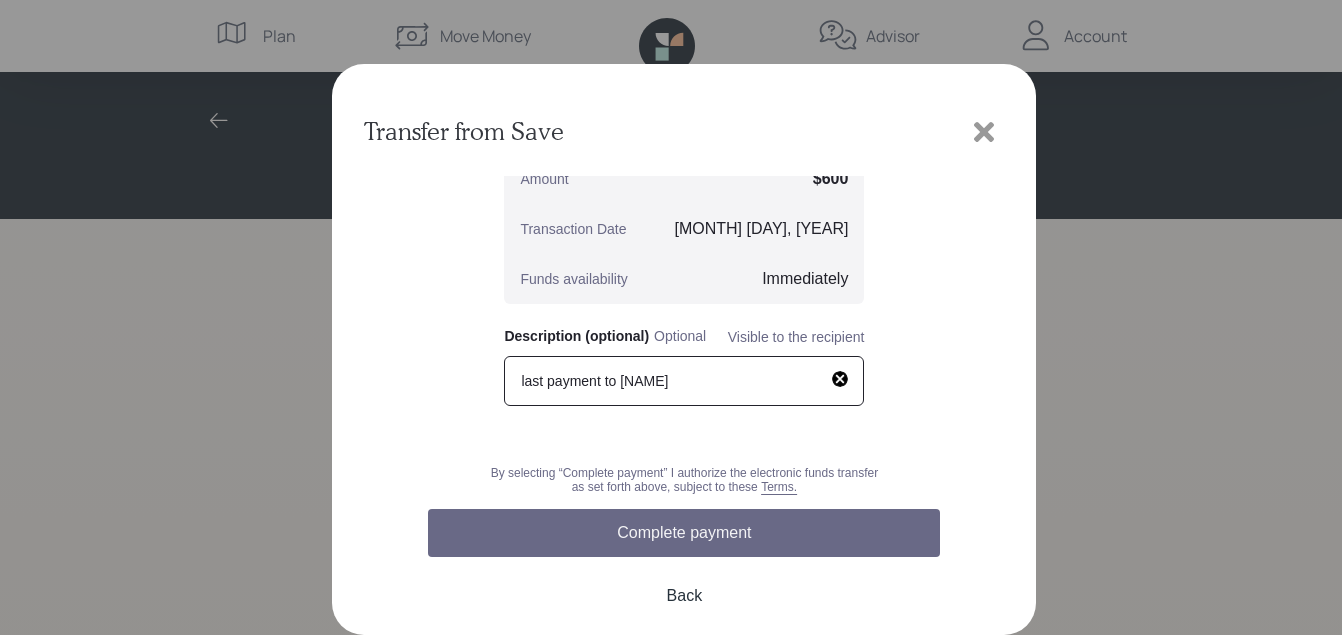 type on "last payment to [NAME]" 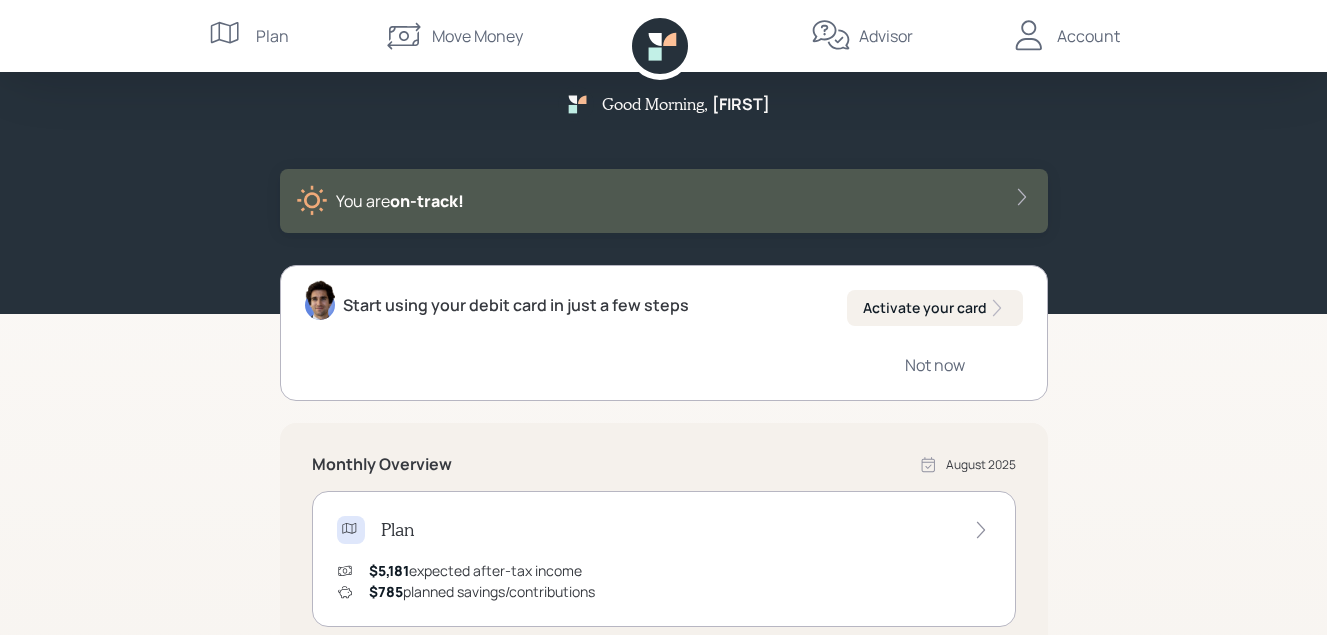 scroll, scrollTop: 0, scrollLeft: 0, axis: both 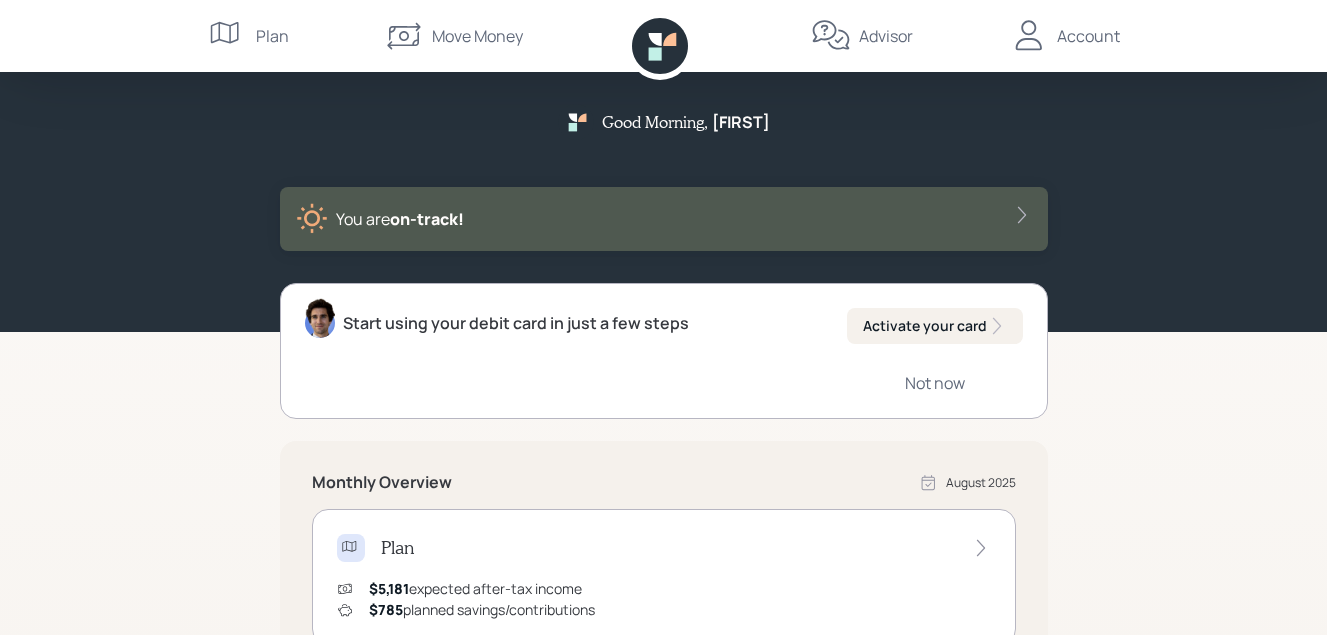click 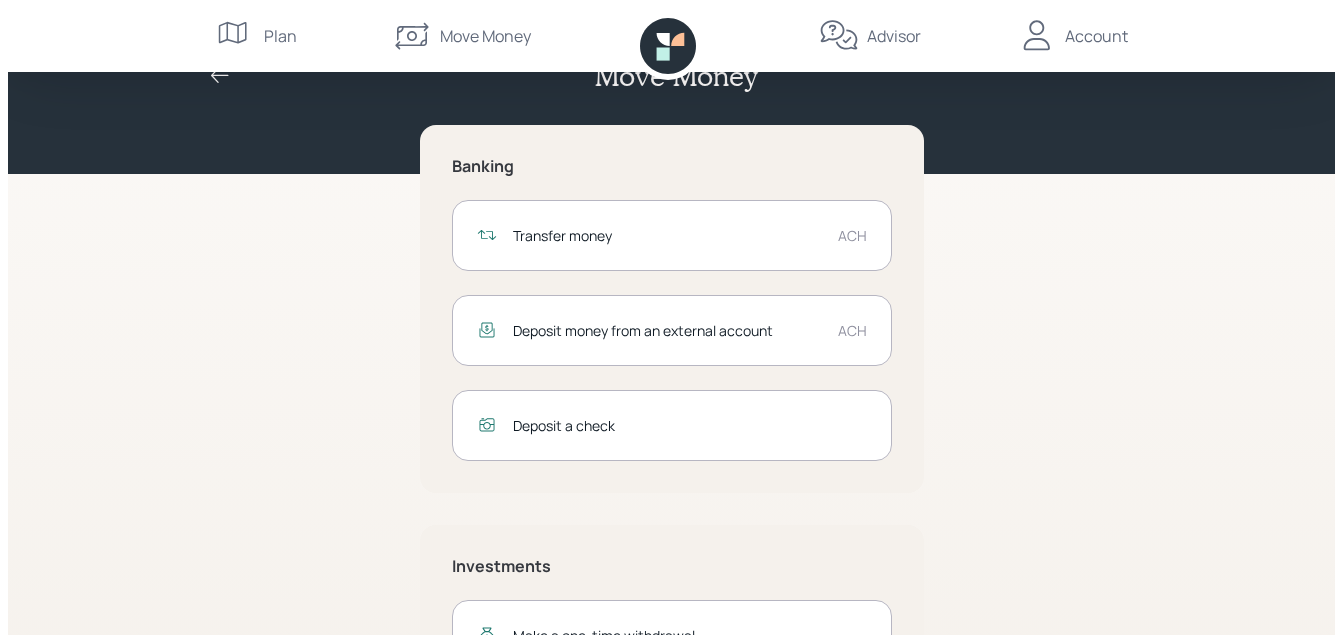 scroll, scrollTop: 0, scrollLeft: 0, axis: both 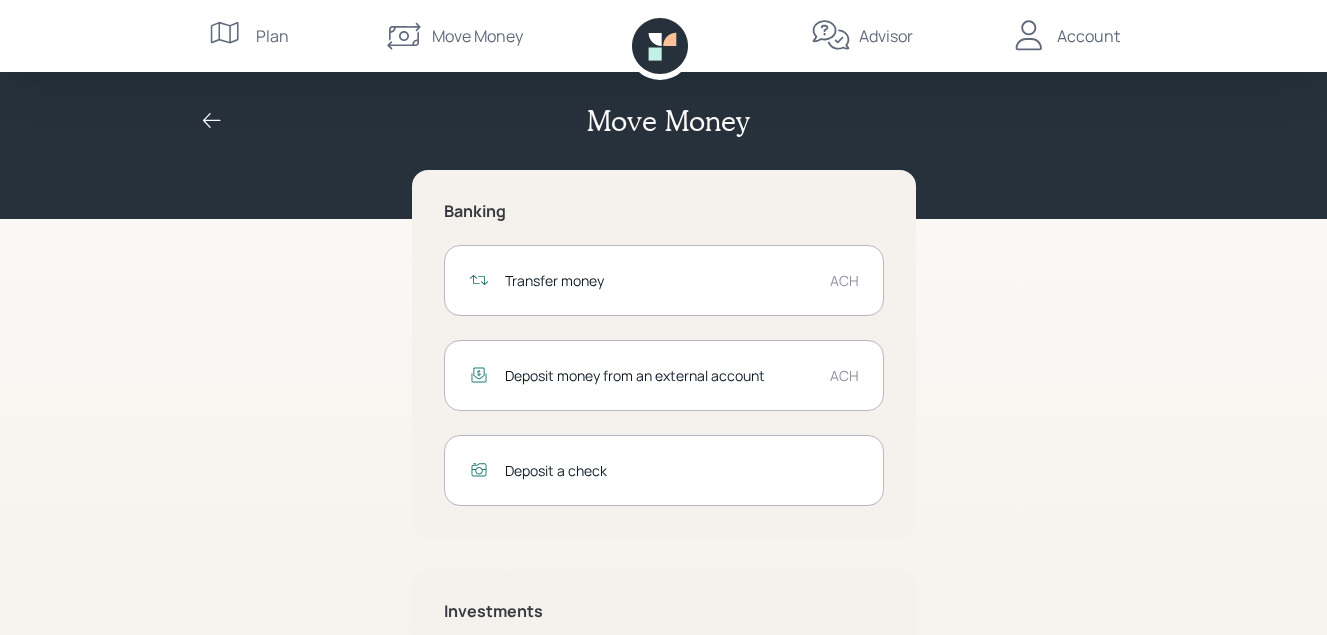 click on "Transfer money" at bounding box center [659, 280] 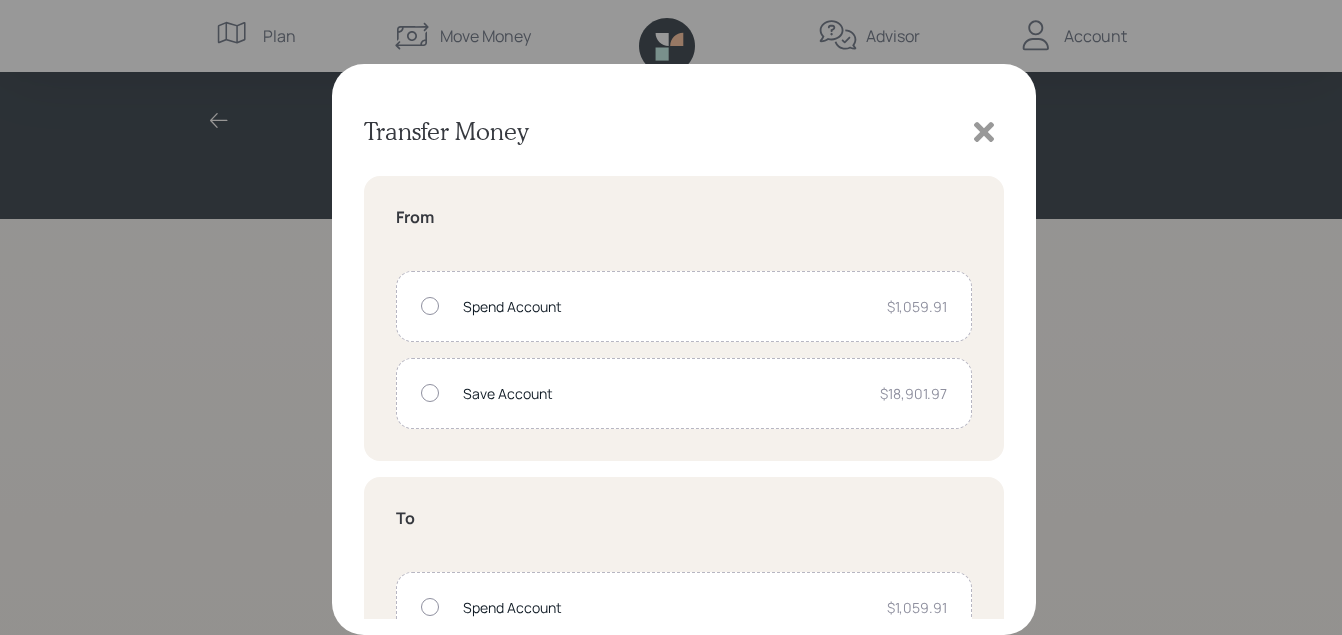 click on "Transfer Money From Spend Account $[AMOUNT] Save Account $[AMOUNT] To Spend Account $[AMOUNT] Save Account $[AMOUNT] External Account" at bounding box center [671, 317] 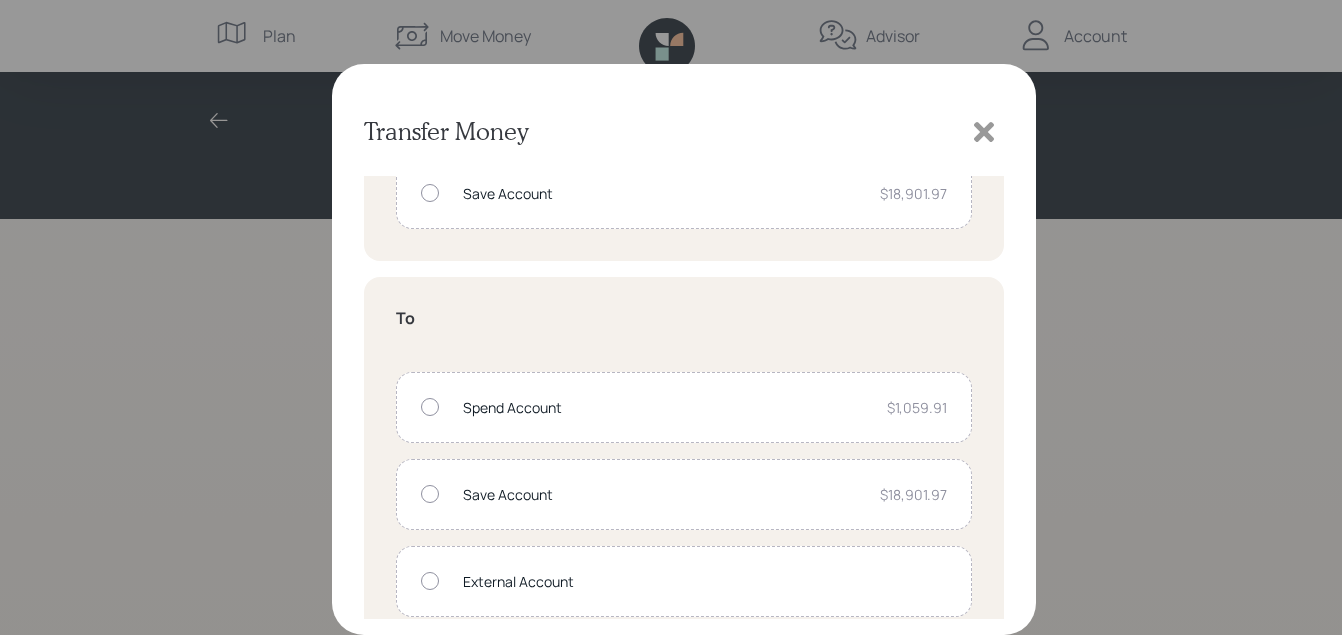 scroll, scrollTop: 229, scrollLeft: 0, axis: vertical 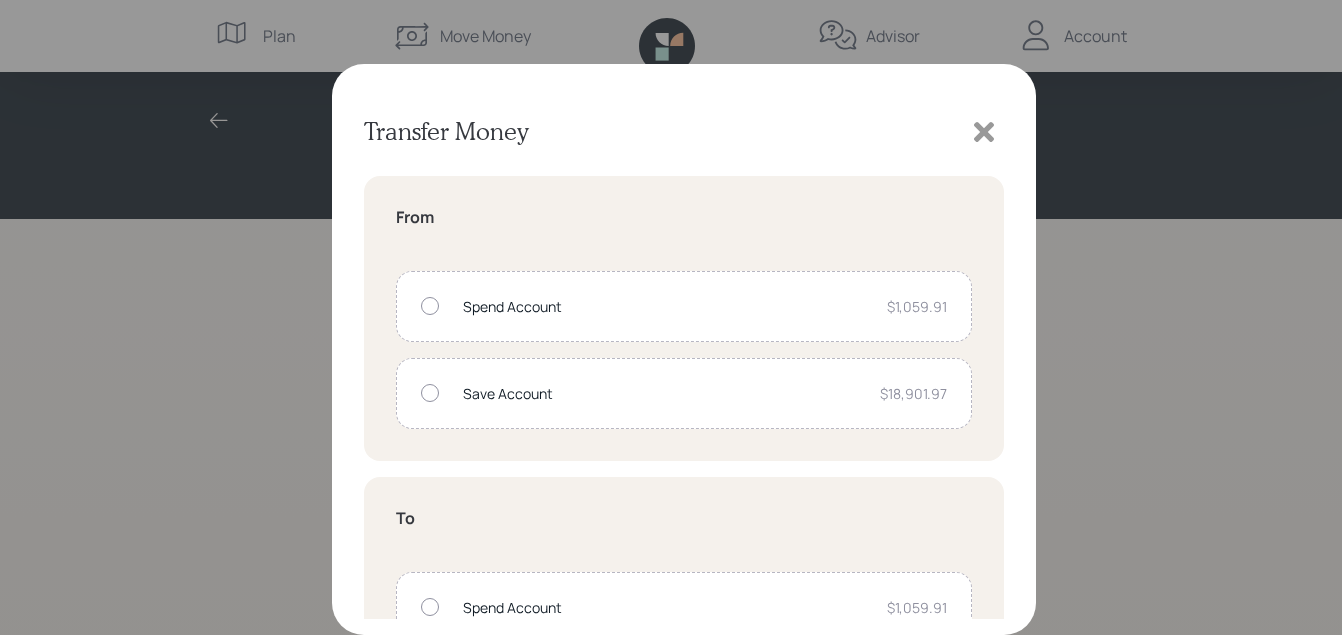 click at bounding box center [430, 306] 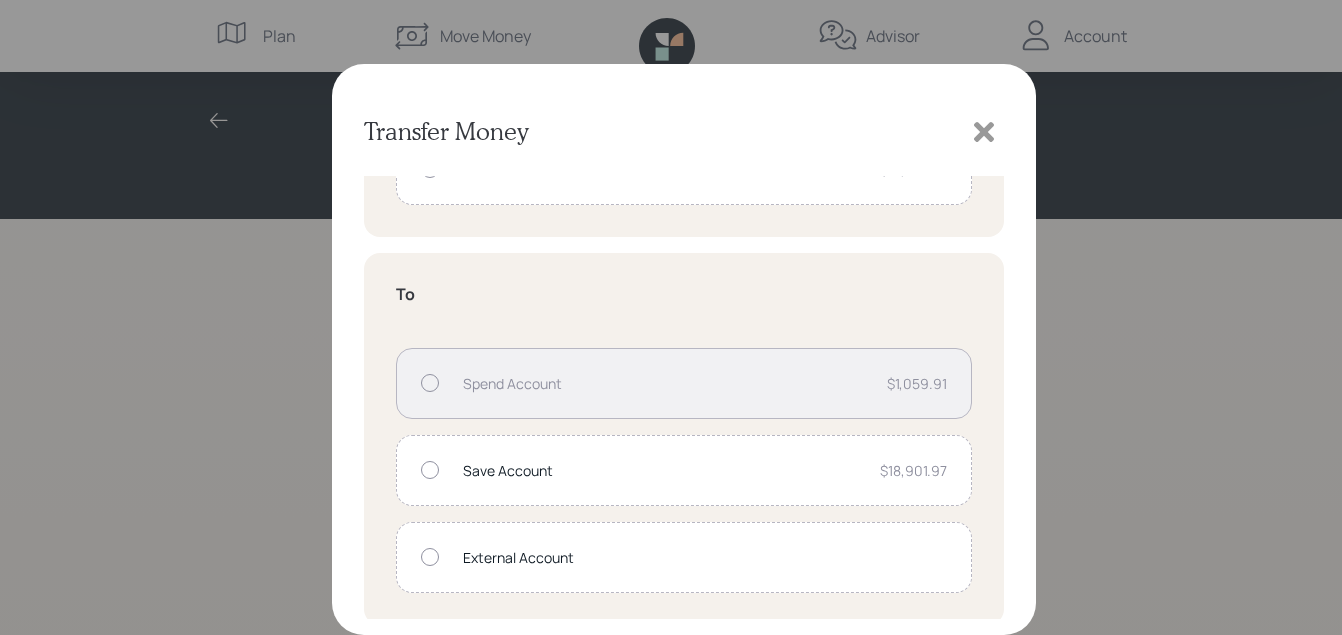 scroll, scrollTop: 229, scrollLeft: 0, axis: vertical 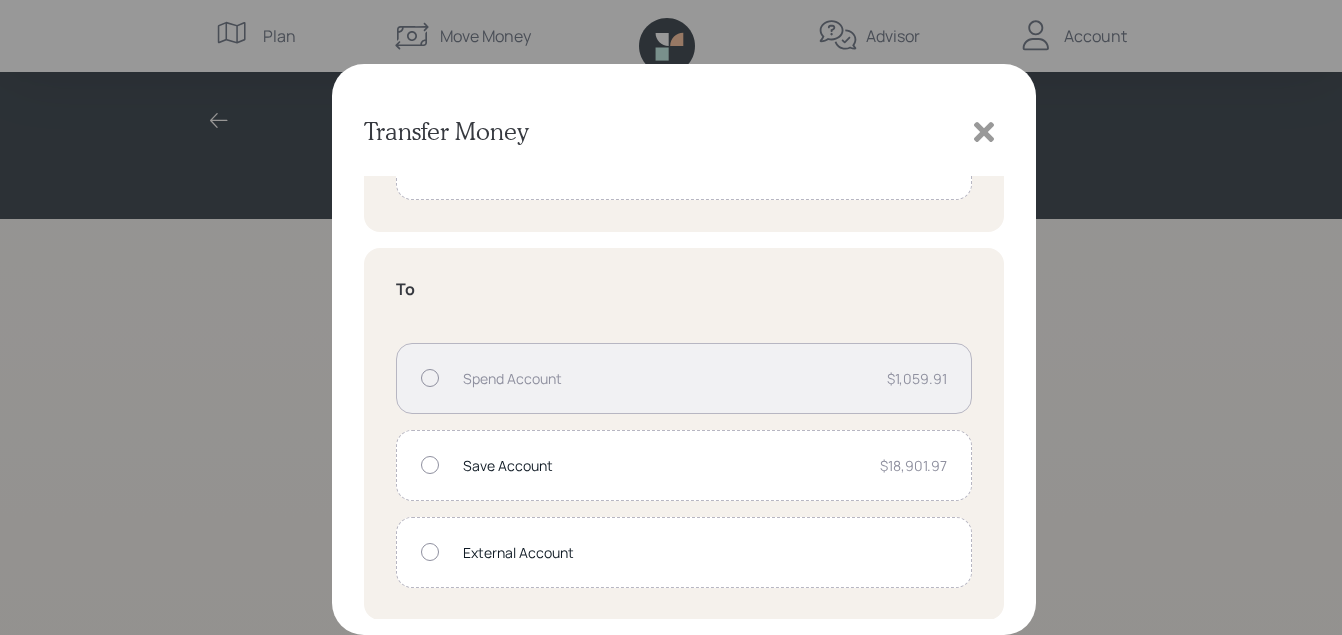 click at bounding box center [430, 552] 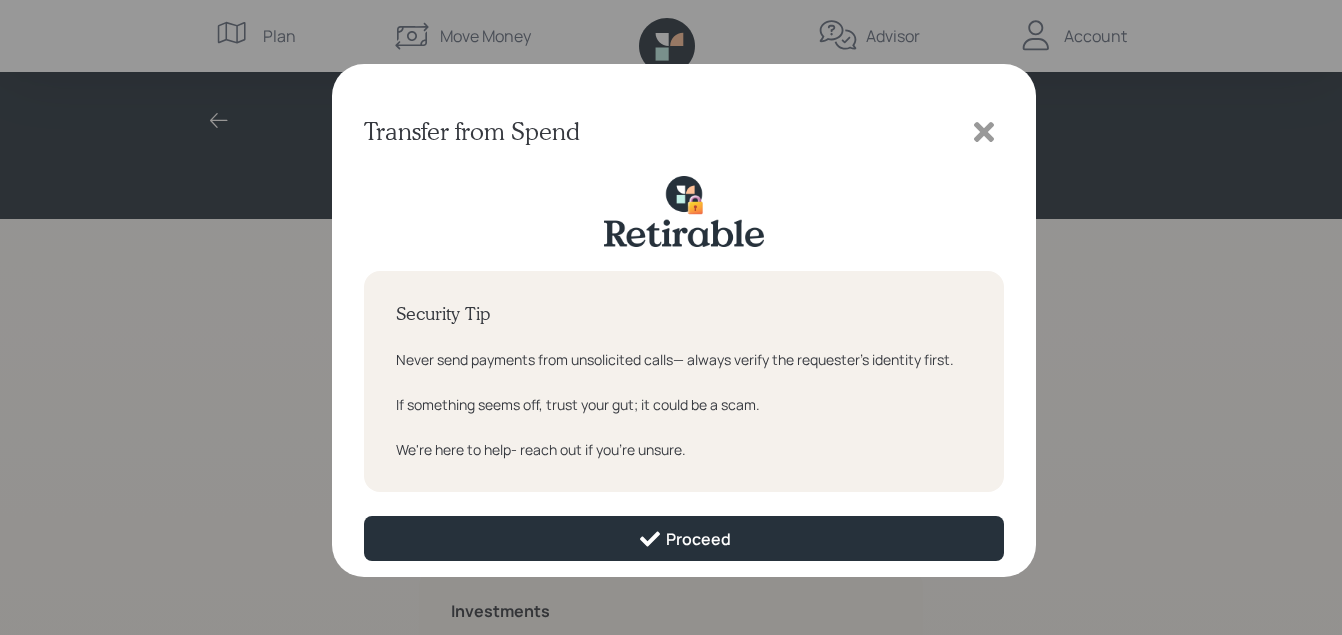 scroll, scrollTop: 0, scrollLeft: 0, axis: both 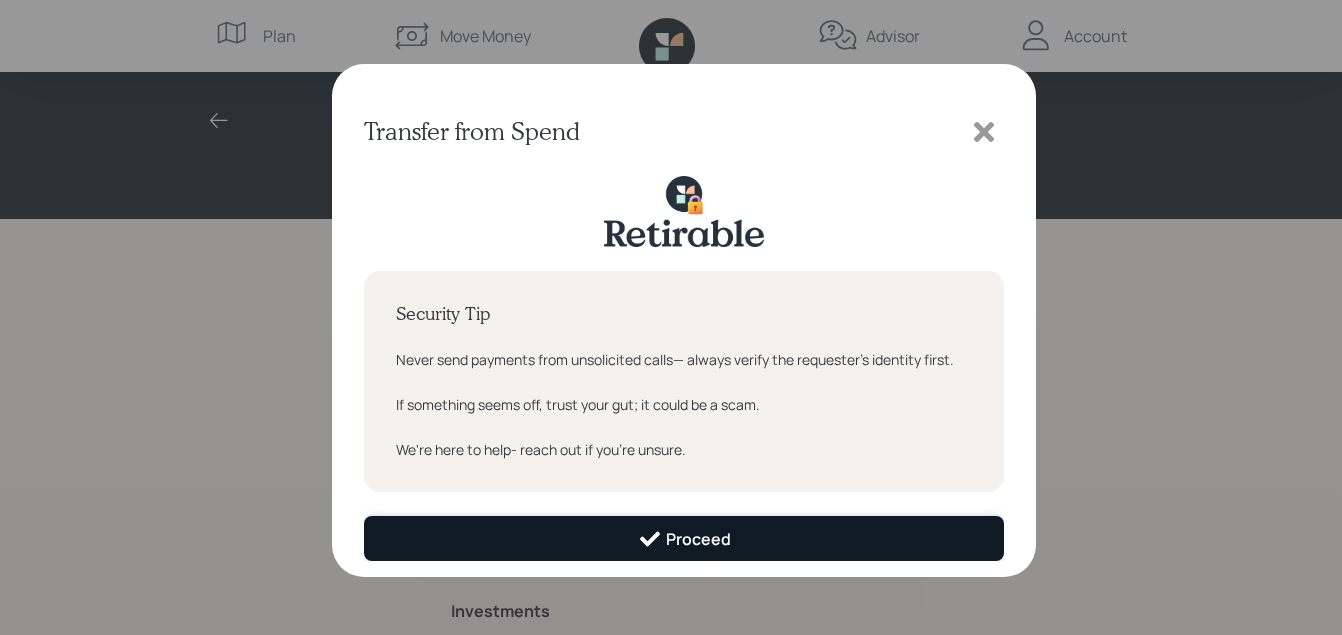 click on "Proceed" at bounding box center [684, 539] 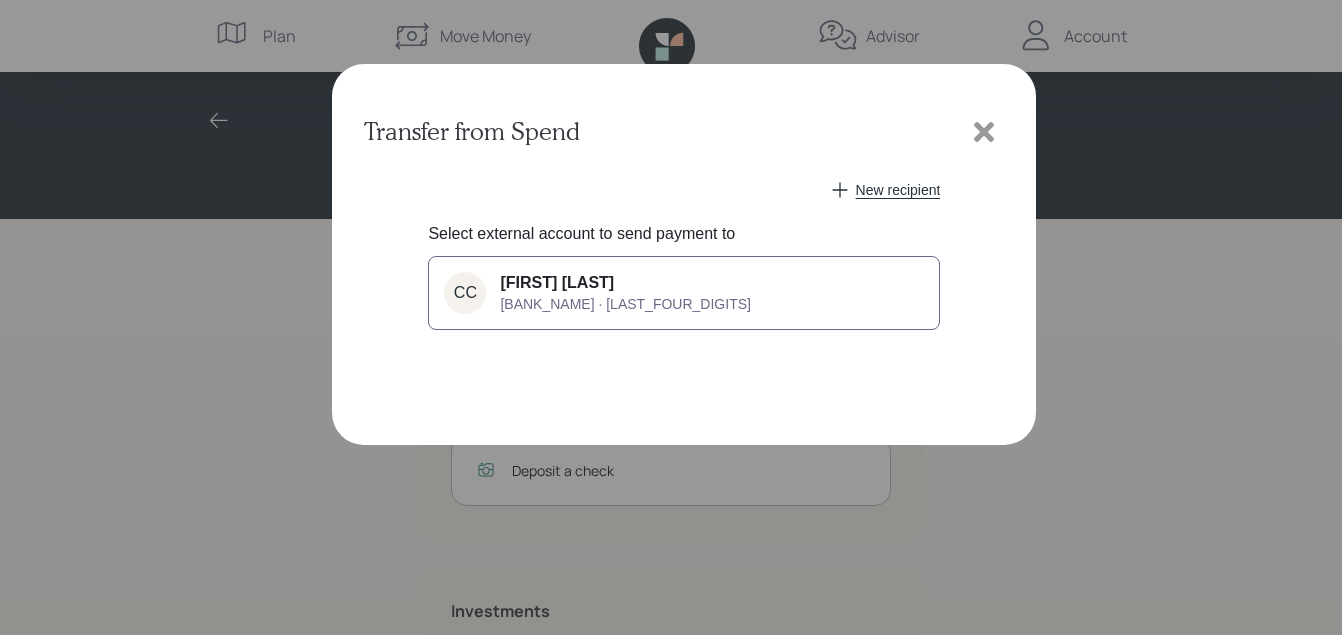 click on "[FIRST] [LAST]" at bounding box center (557, 283) 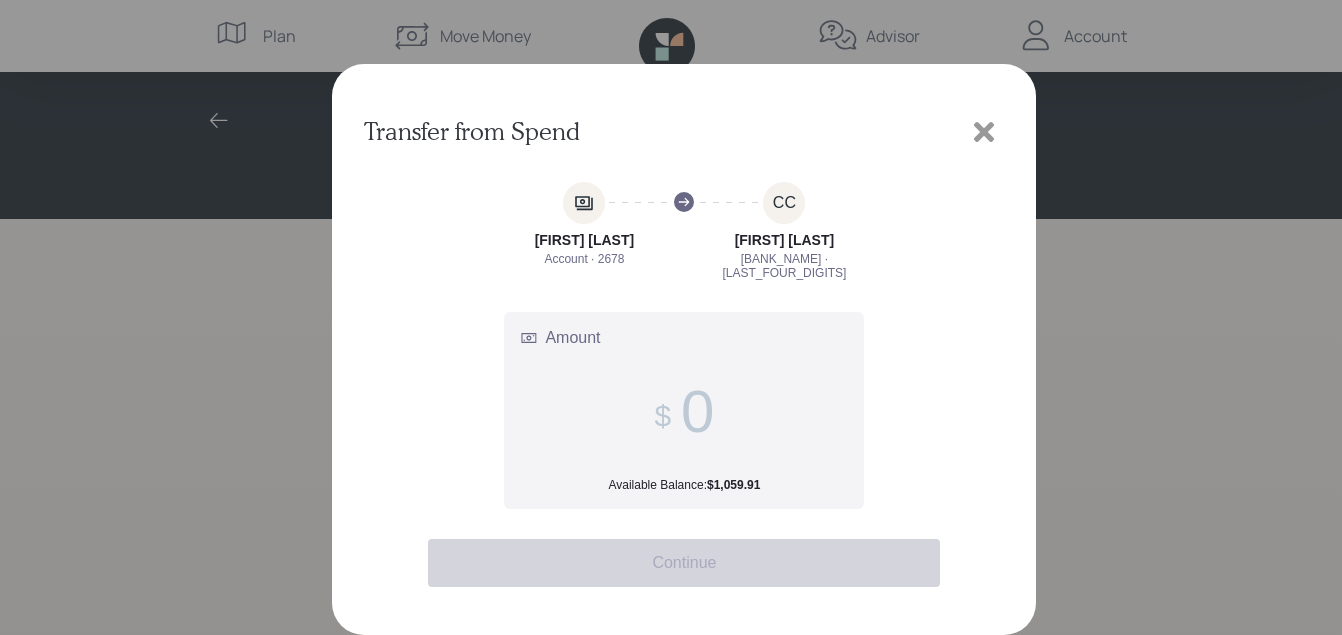 click on "Amount Available Balance:  $1,059.91" at bounding box center [697, 411] 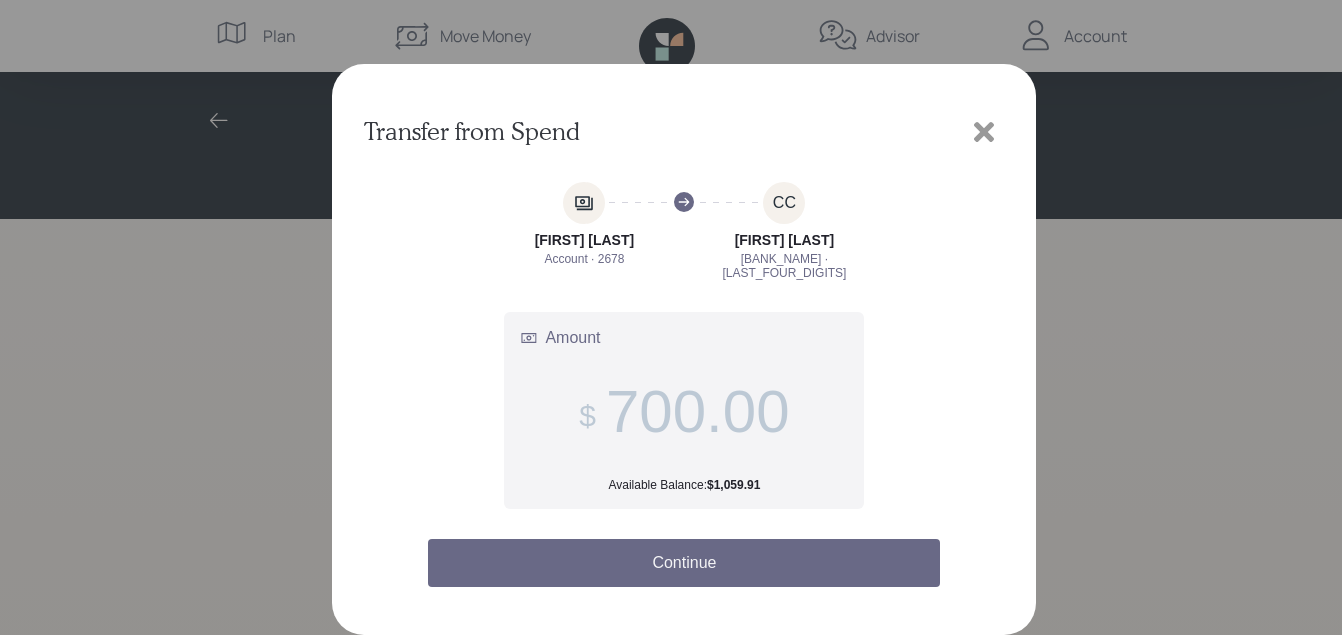type on "700.00" 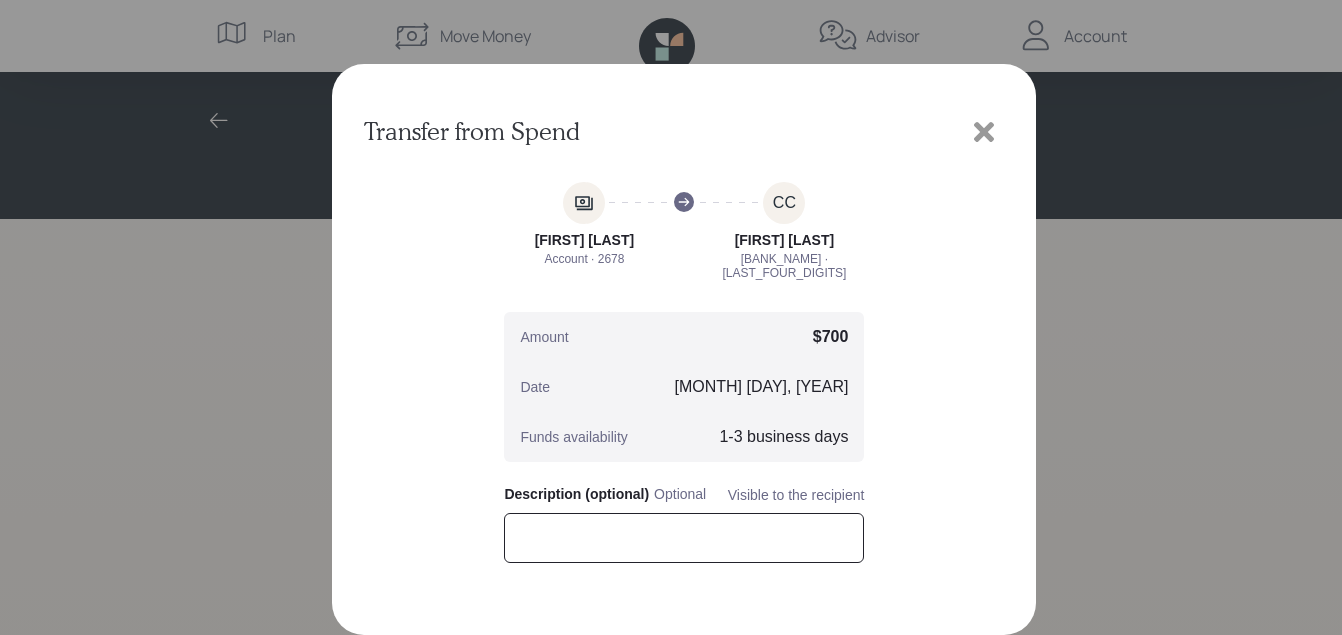 click at bounding box center (684, 538) 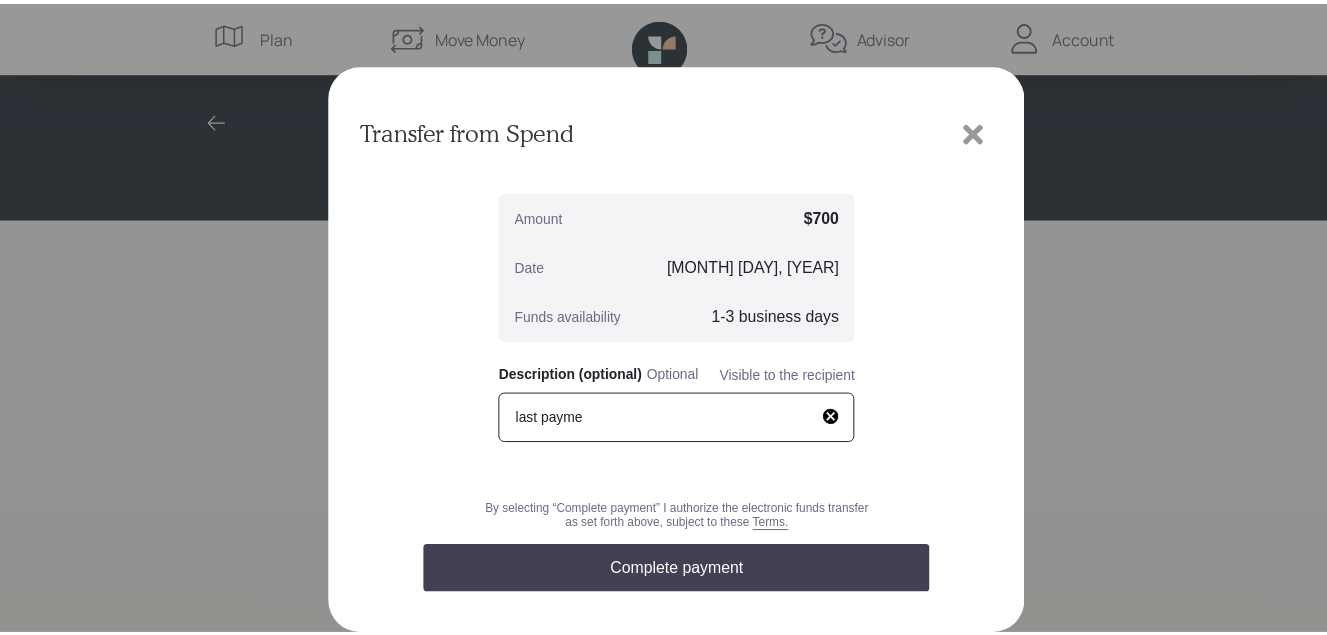 scroll, scrollTop: 144, scrollLeft: 0, axis: vertical 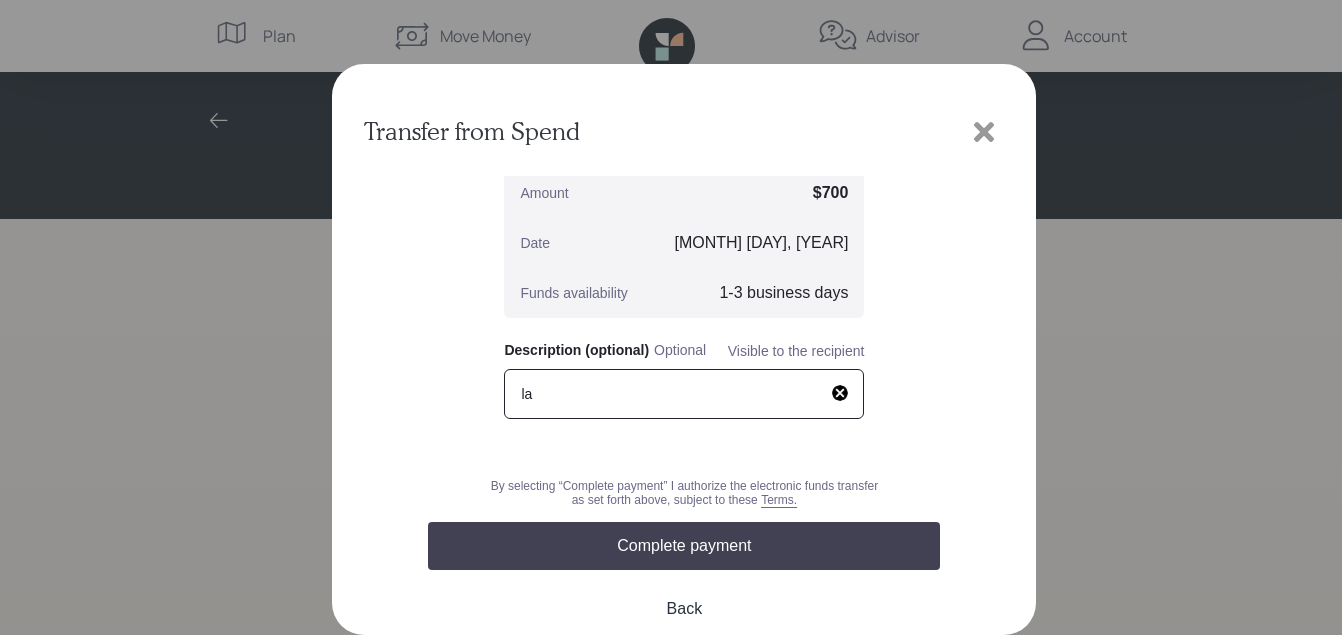 type on "l" 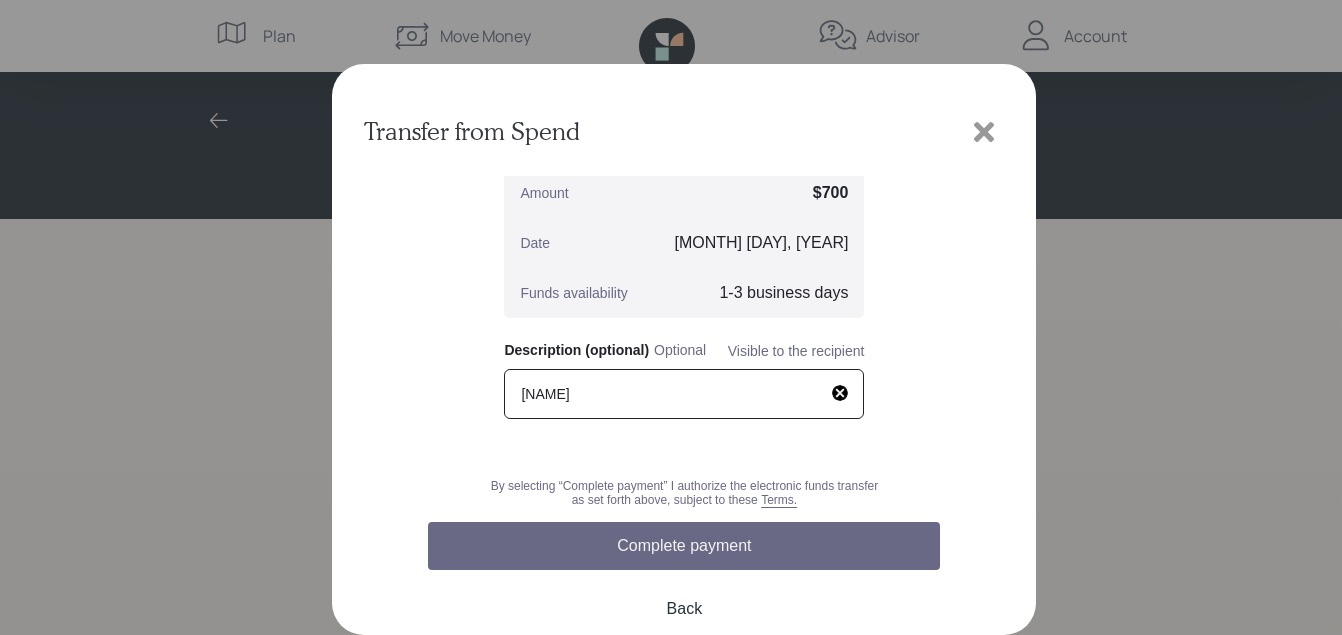 type on "[NAME]" 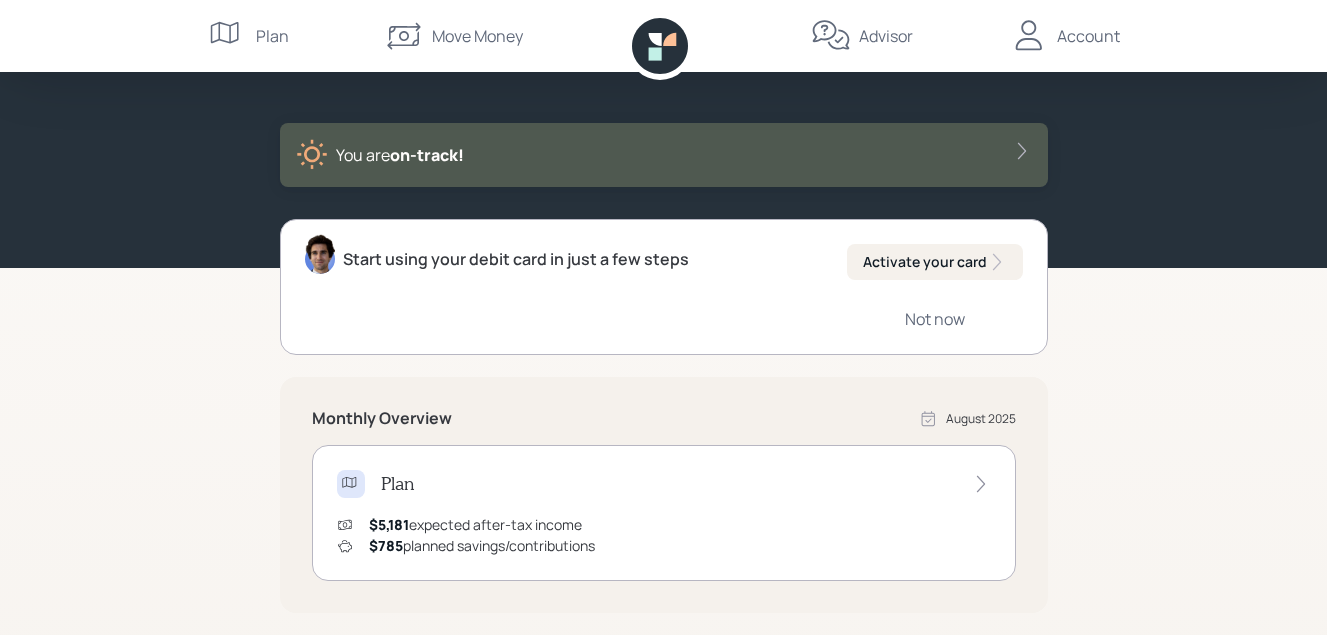 scroll, scrollTop: 0, scrollLeft: 0, axis: both 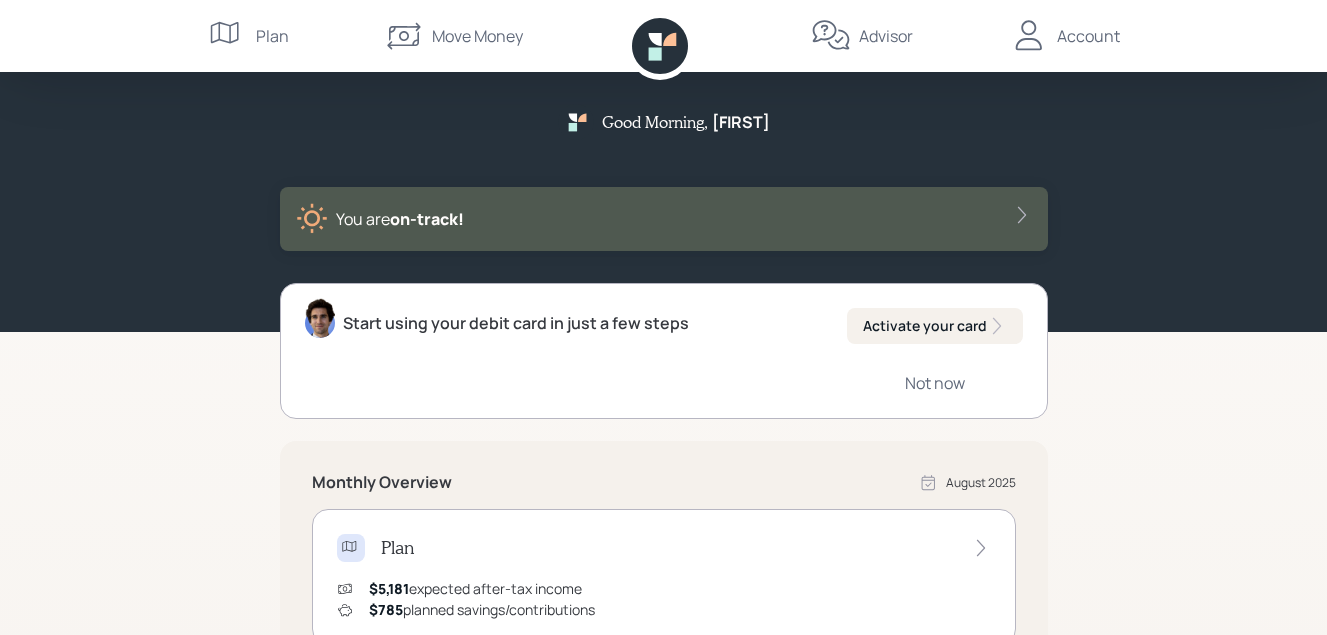 click on "Plan" at bounding box center (272, 36) 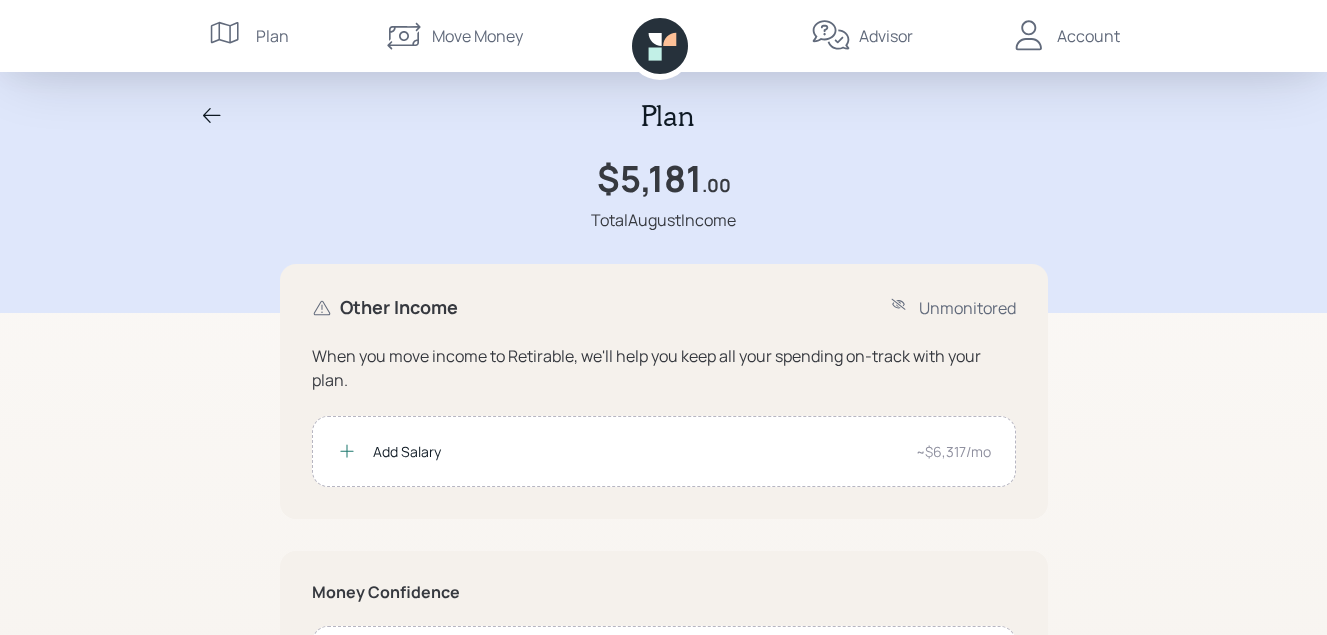scroll, scrollTop: 0, scrollLeft: 0, axis: both 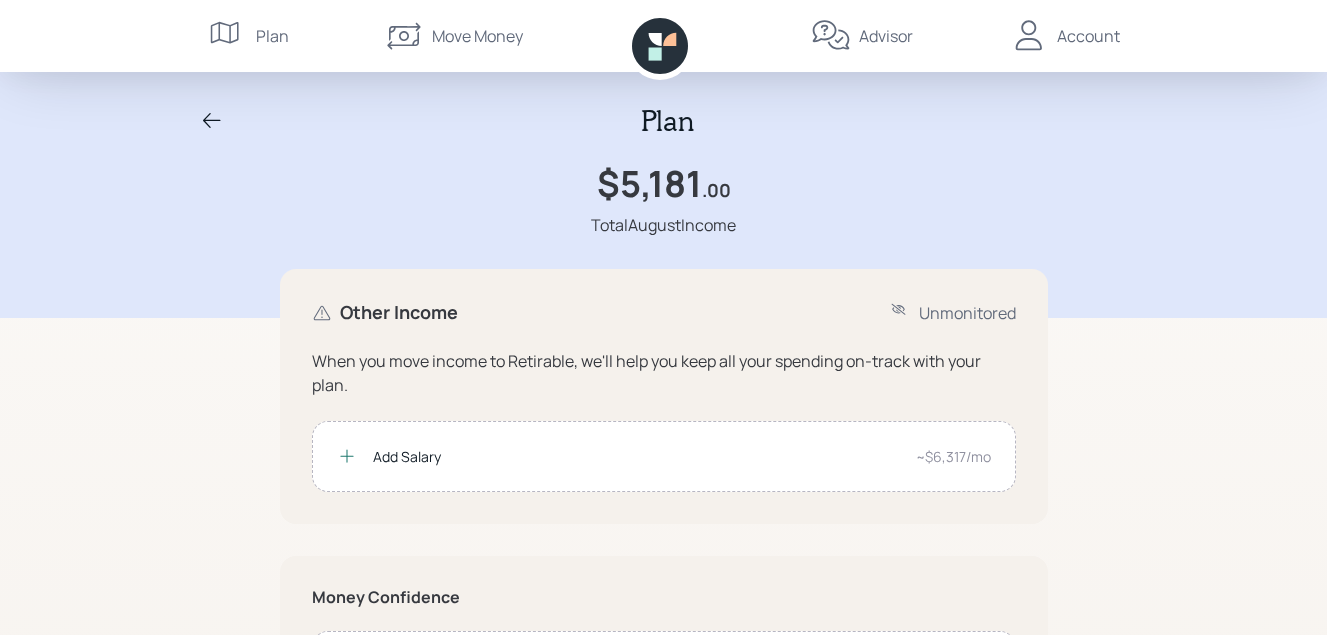 drag, startPoint x: 1326, startPoint y: 140, endPoint x: 1326, endPoint y: 121, distance: 19 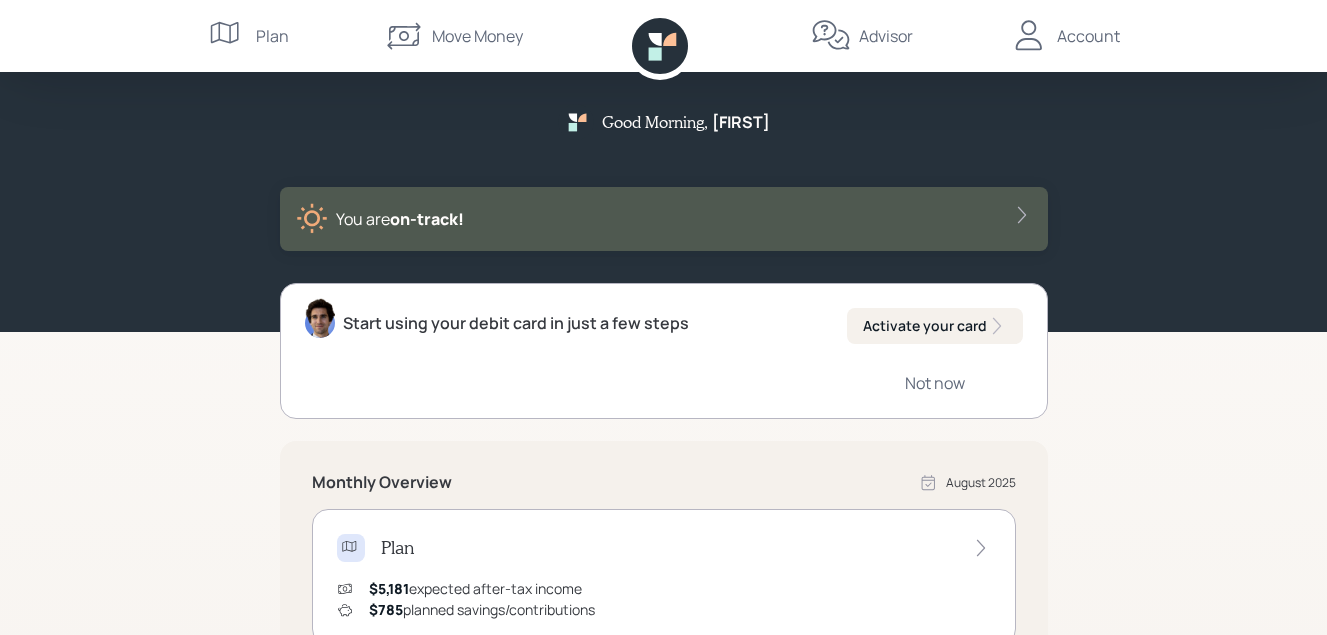 click on "Account" at bounding box center [1088, 36] 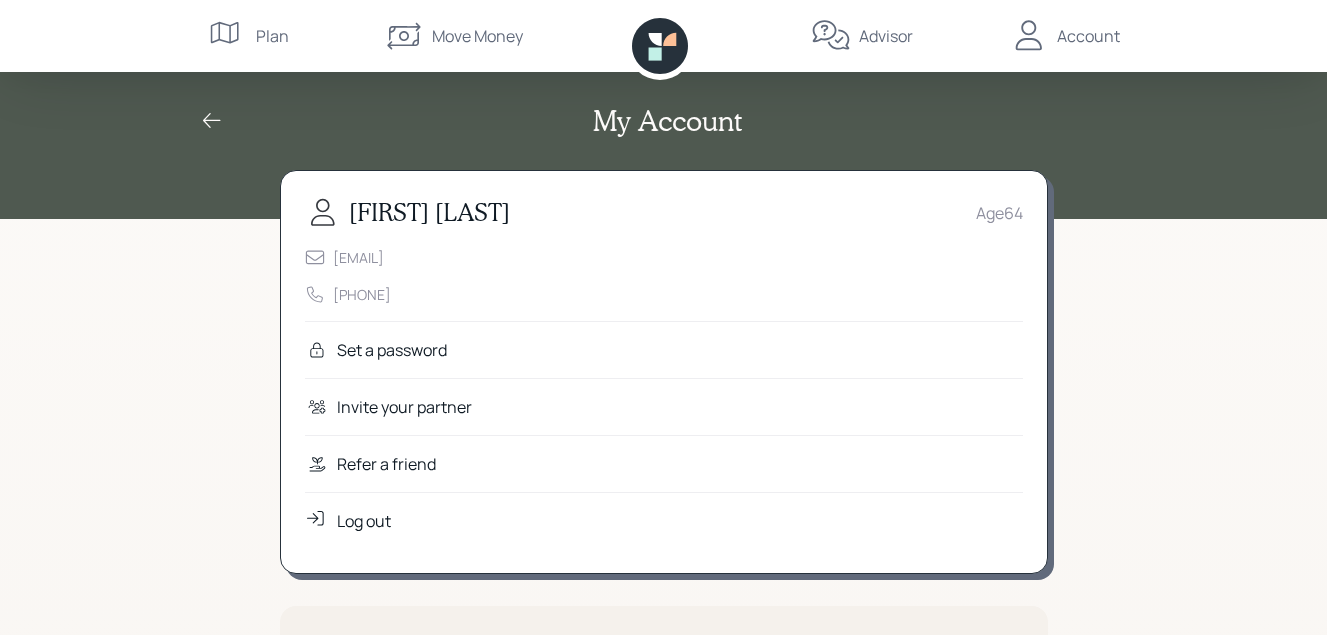 click on "Log out" at bounding box center (364, 521) 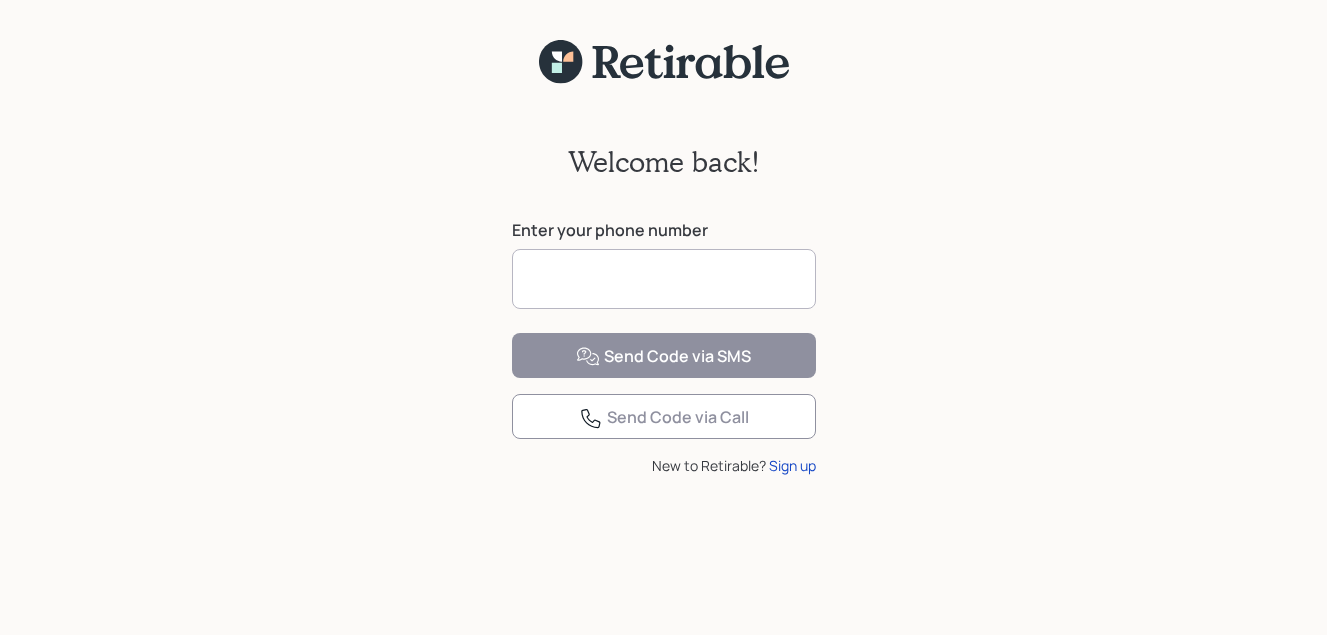 scroll, scrollTop: 0, scrollLeft: 0, axis: both 